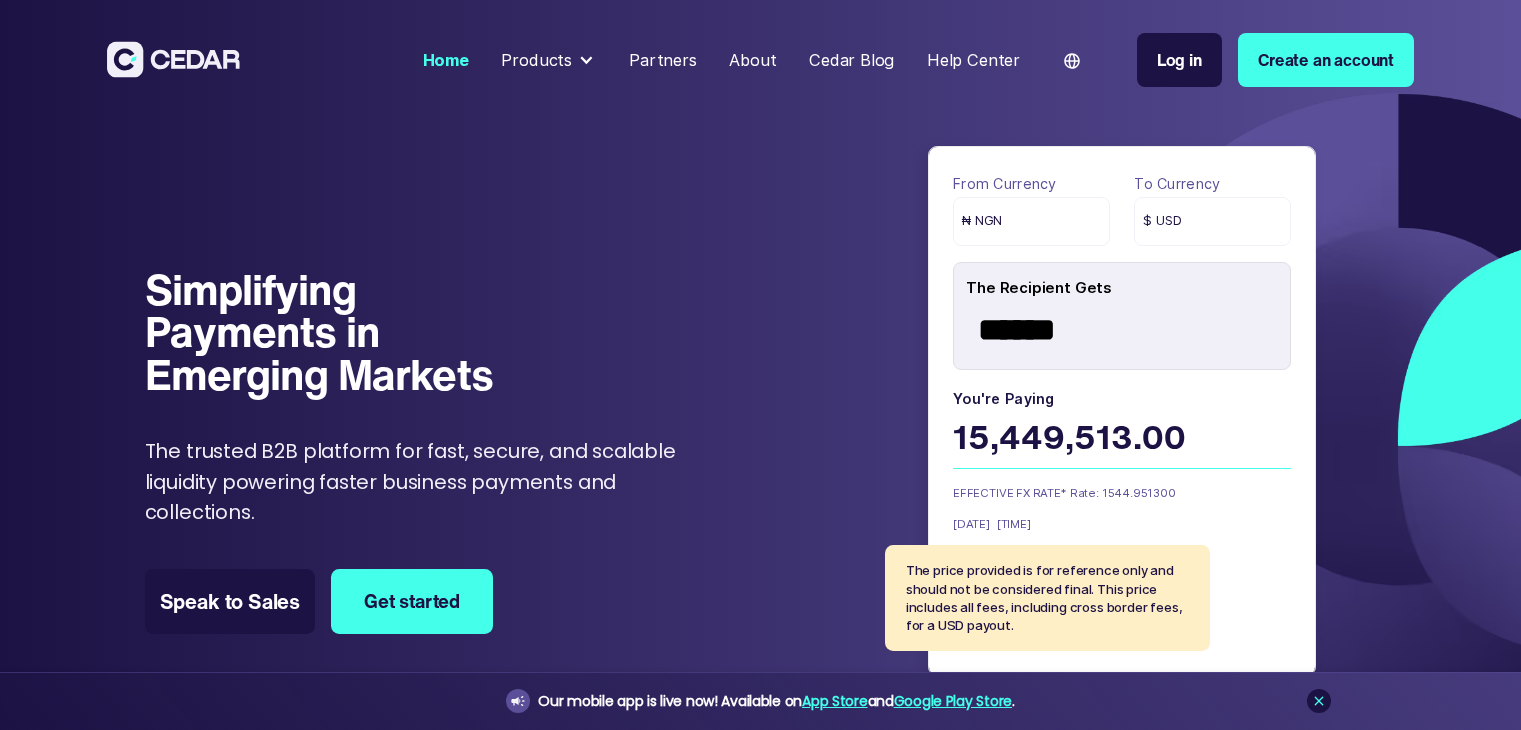 scroll, scrollTop: 0, scrollLeft: 0, axis: both 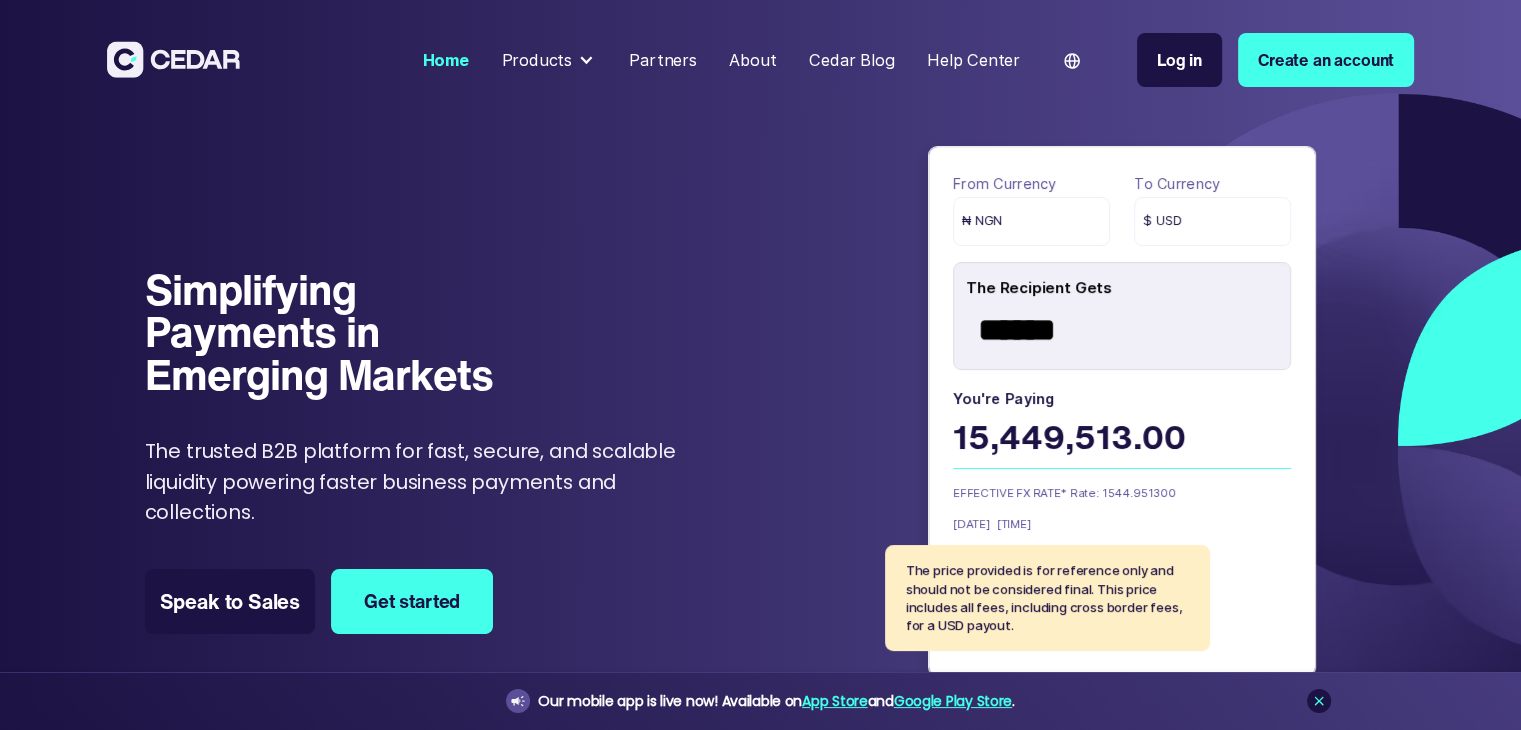 click on "Create an account" at bounding box center (1326, 60) 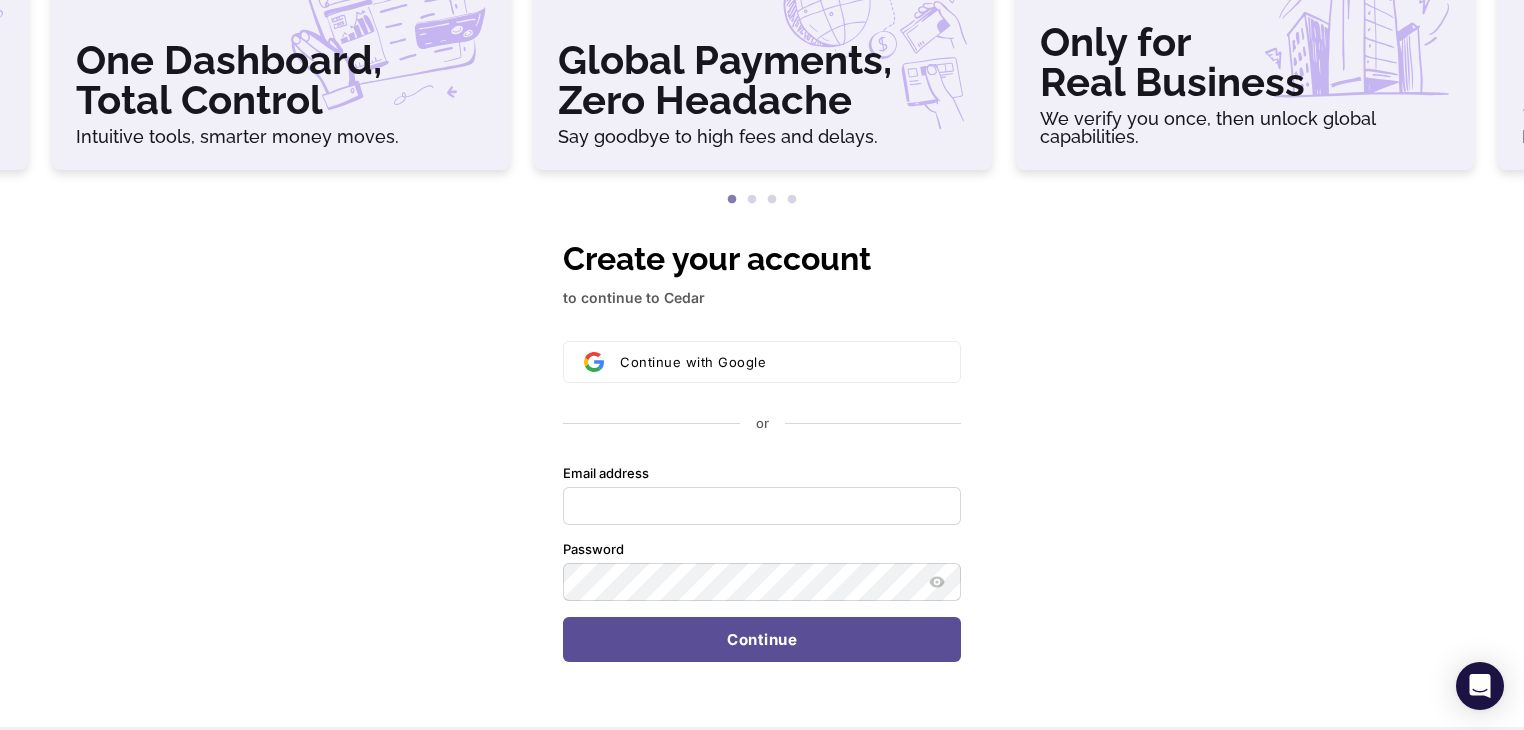 scroll, scrollTop: 200, scrollLeft: 0, axis: vertical 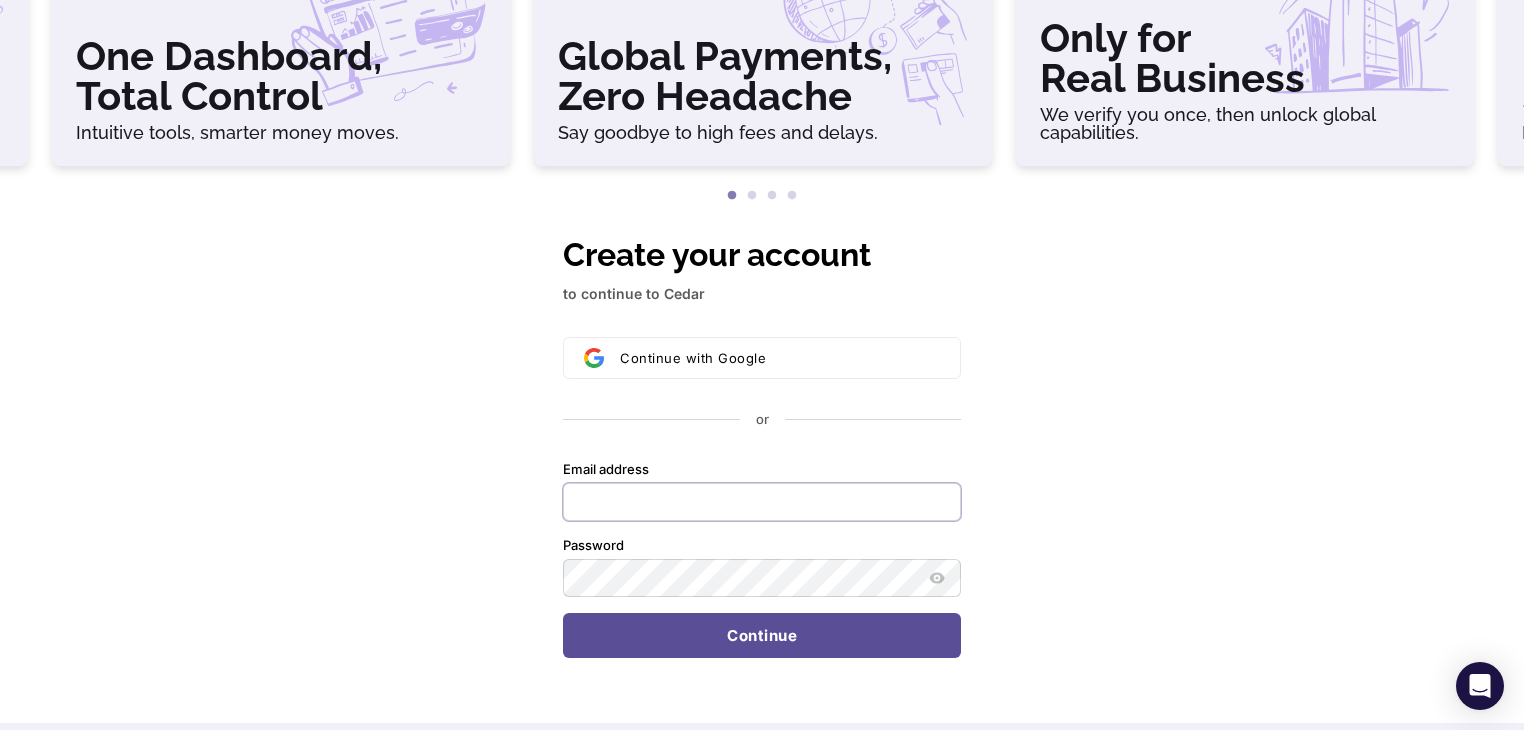 click on "Email address" at bounding box center [762, 502] 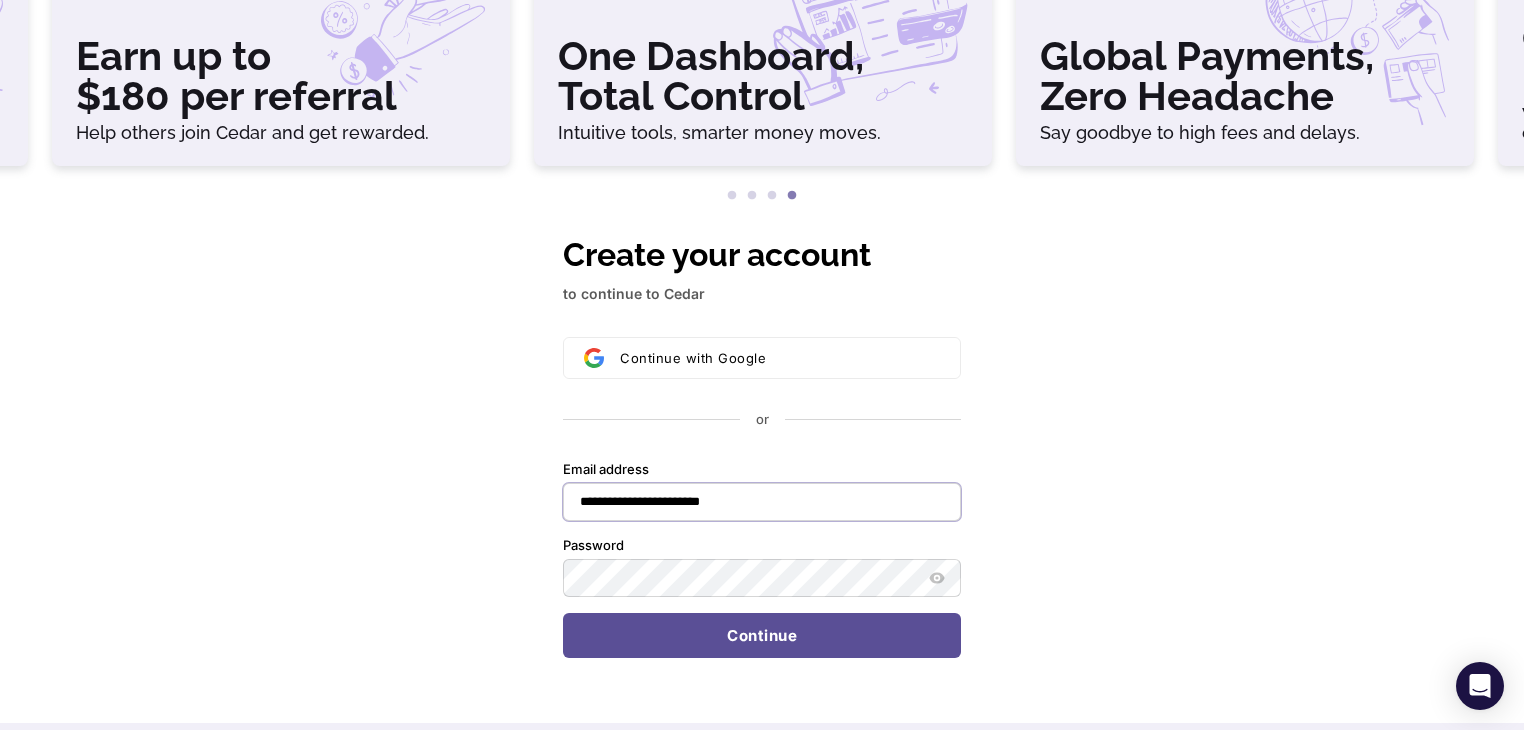 type on "**********" 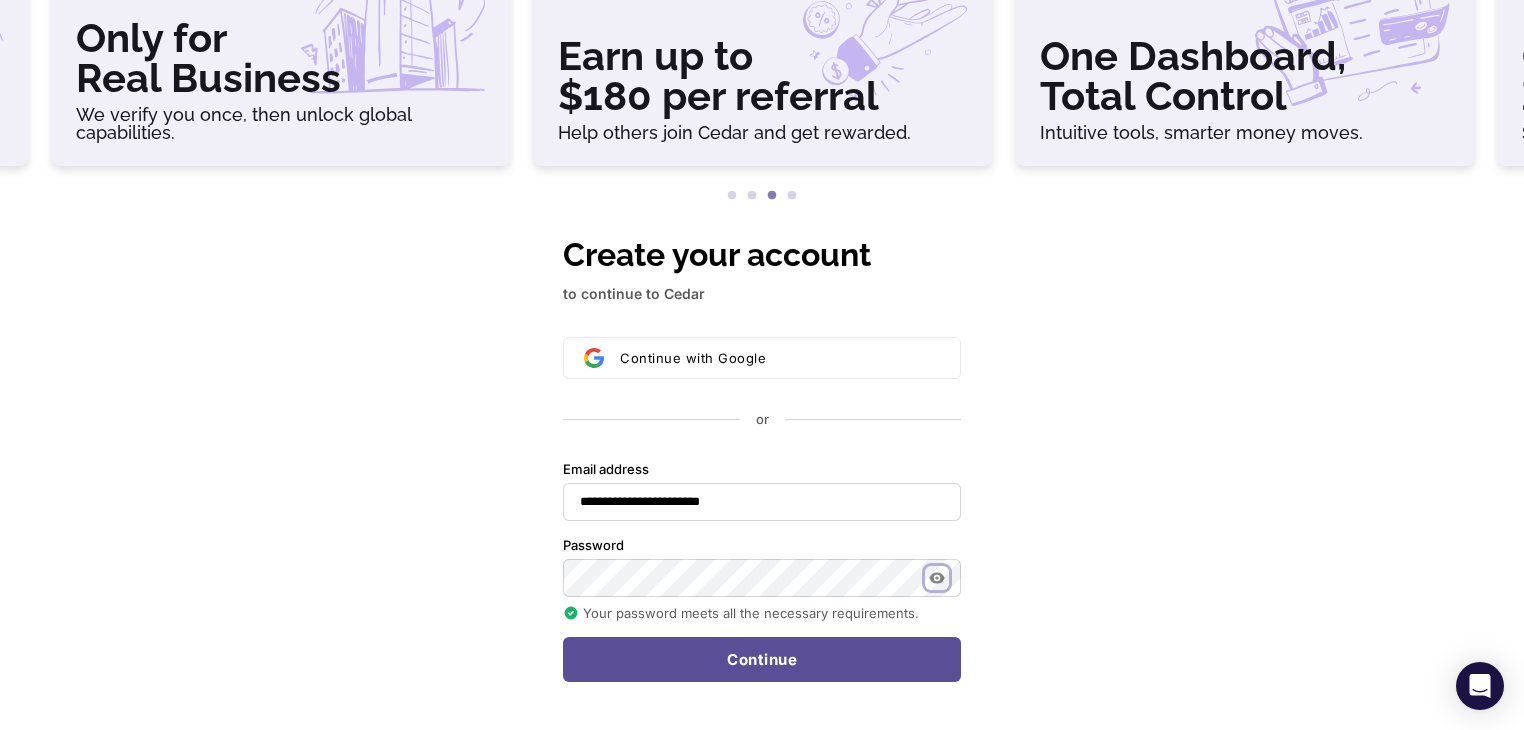 click at bounding box center (937, 578) 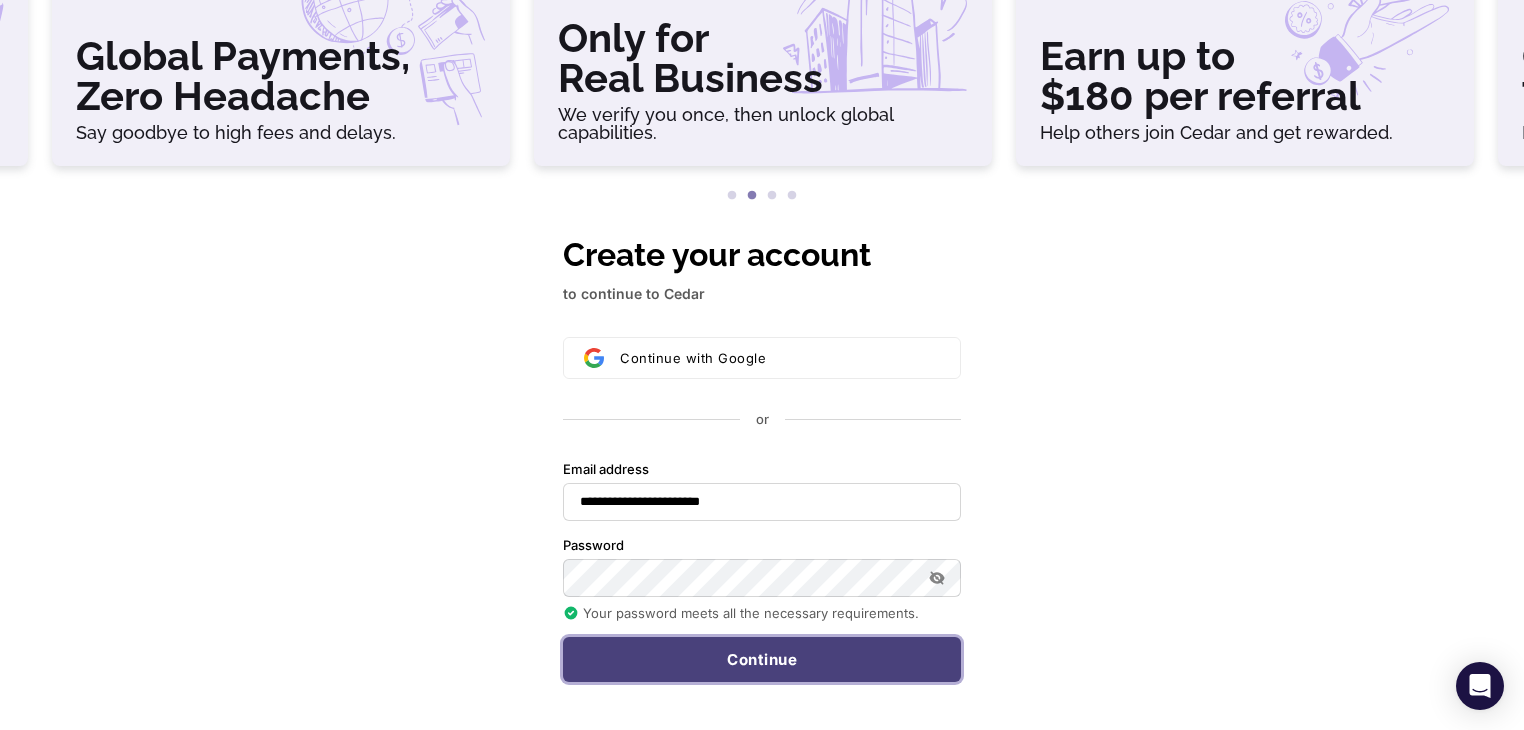 click on "Continue" at bounding box center (762, 660) 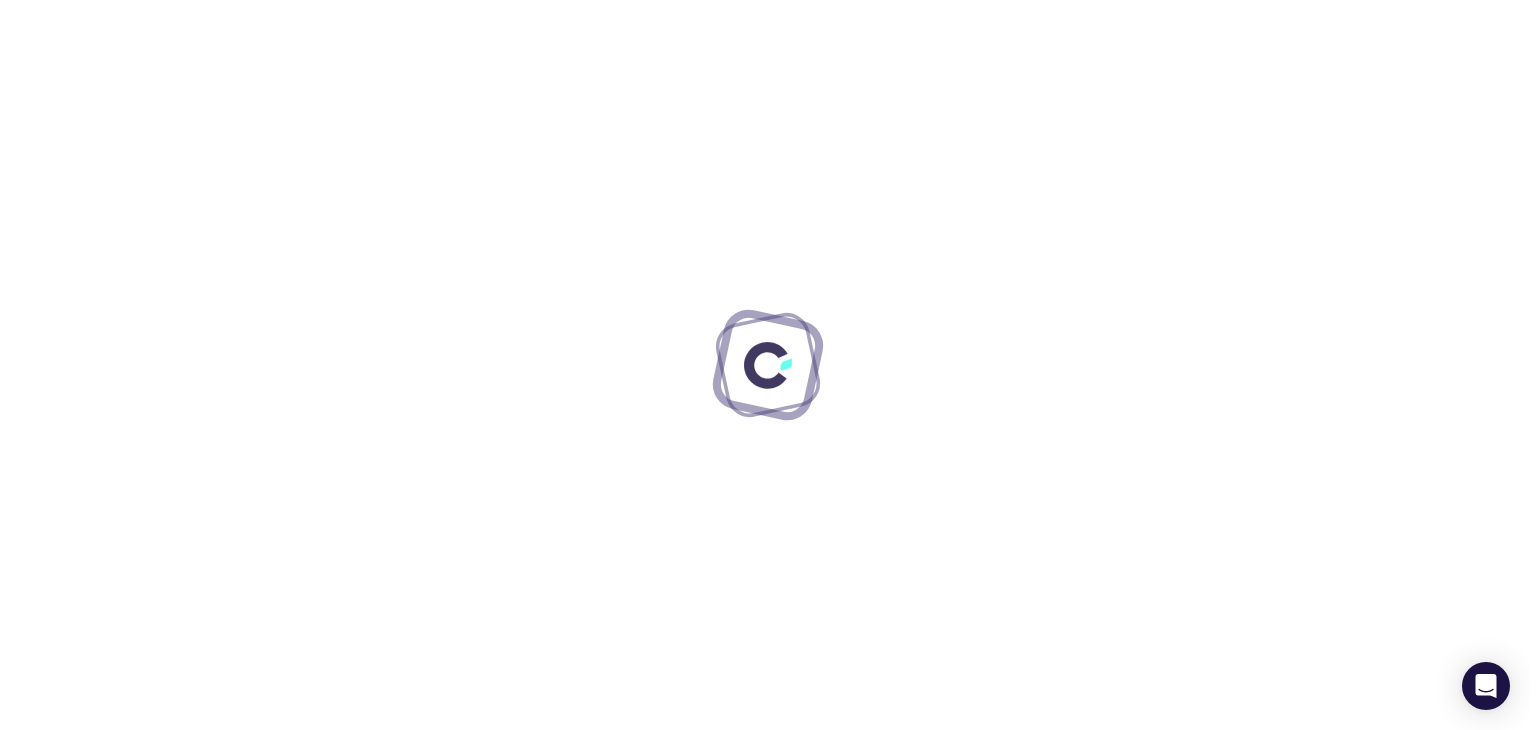 scroll, scrollTop: 0, scrollLeft: 0, axis: both 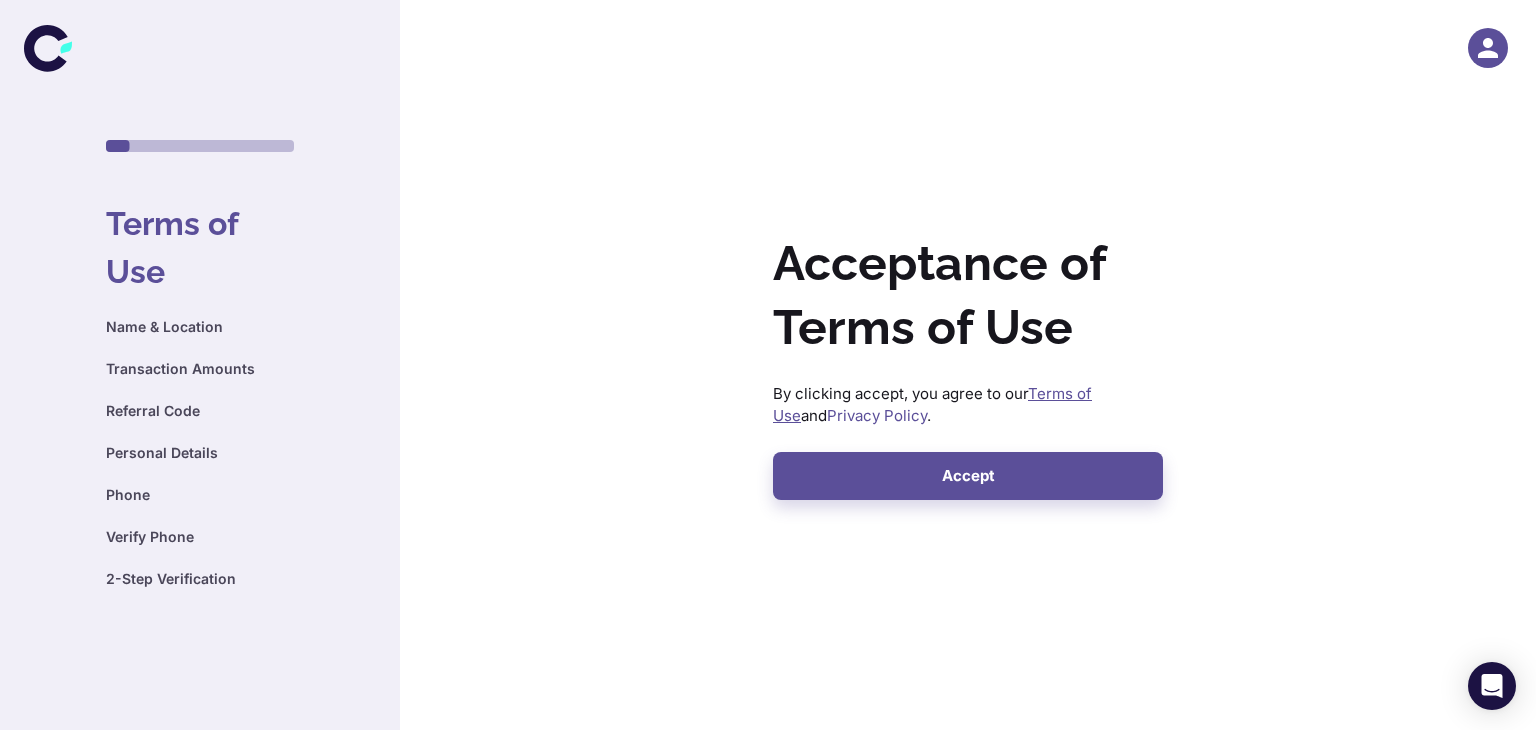 click on "Terms of Use" at bounding box center [932, 405] 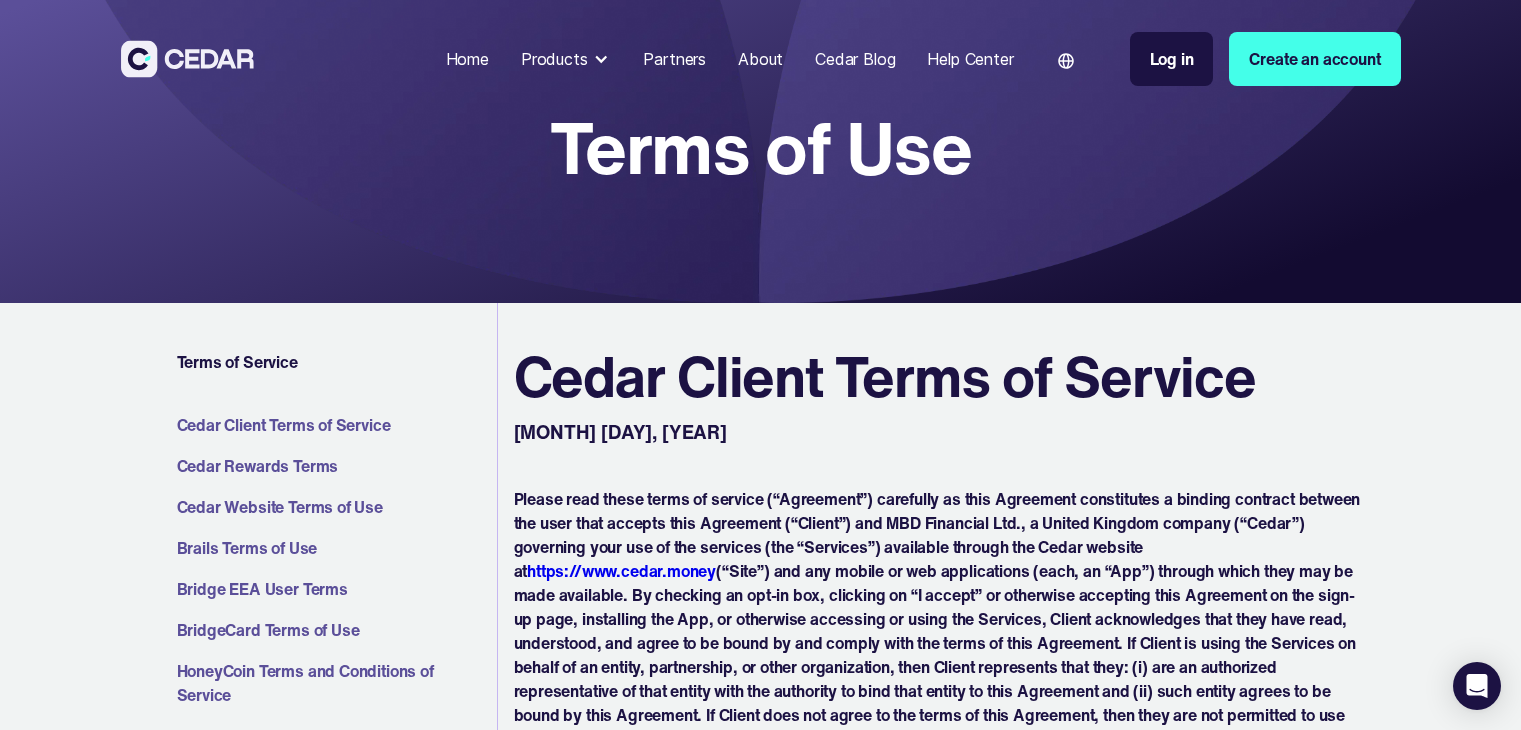 scroll, scrollTop: 0, scrollLeft: 0, axis: both 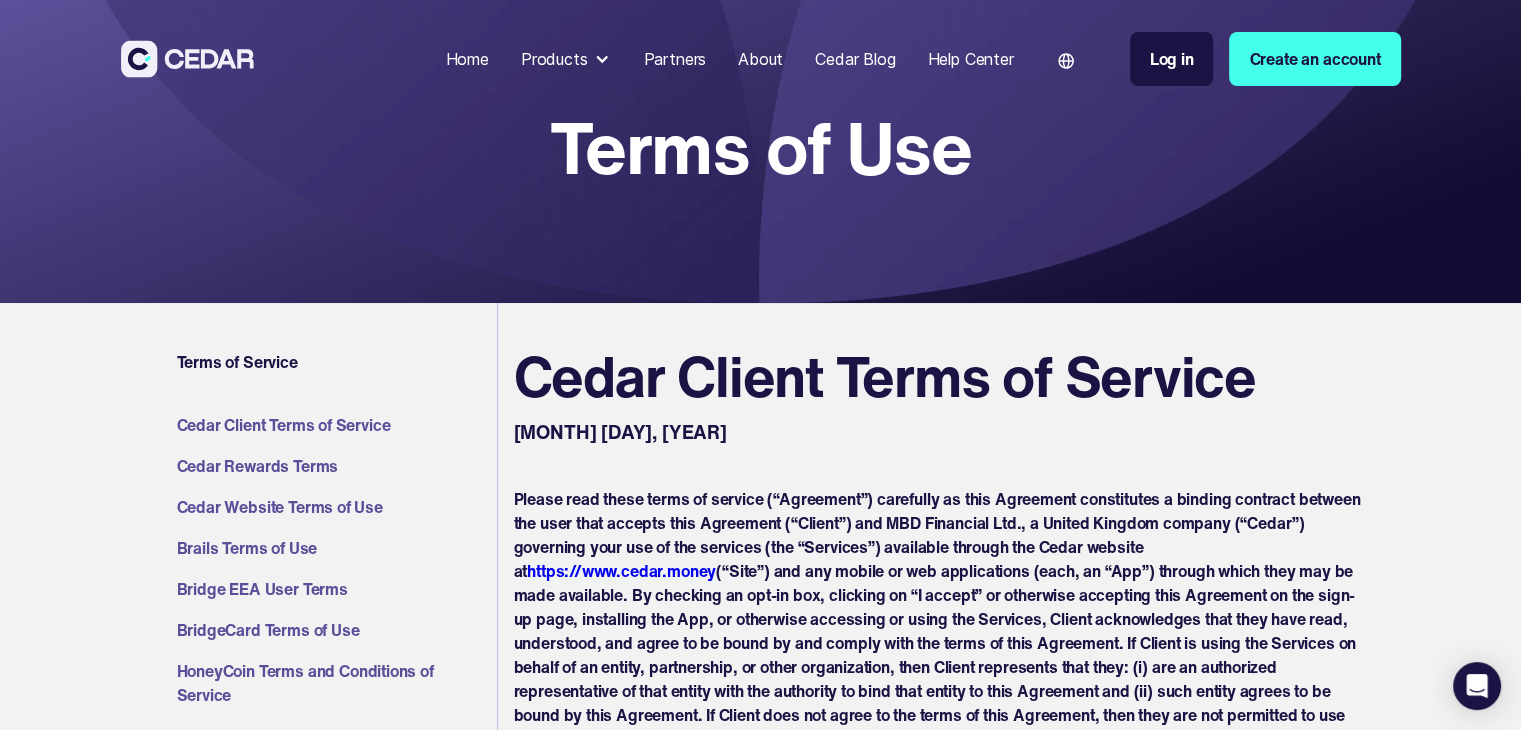 click on "Cedar Client Terms of Service" at bounding box center (333, 425) 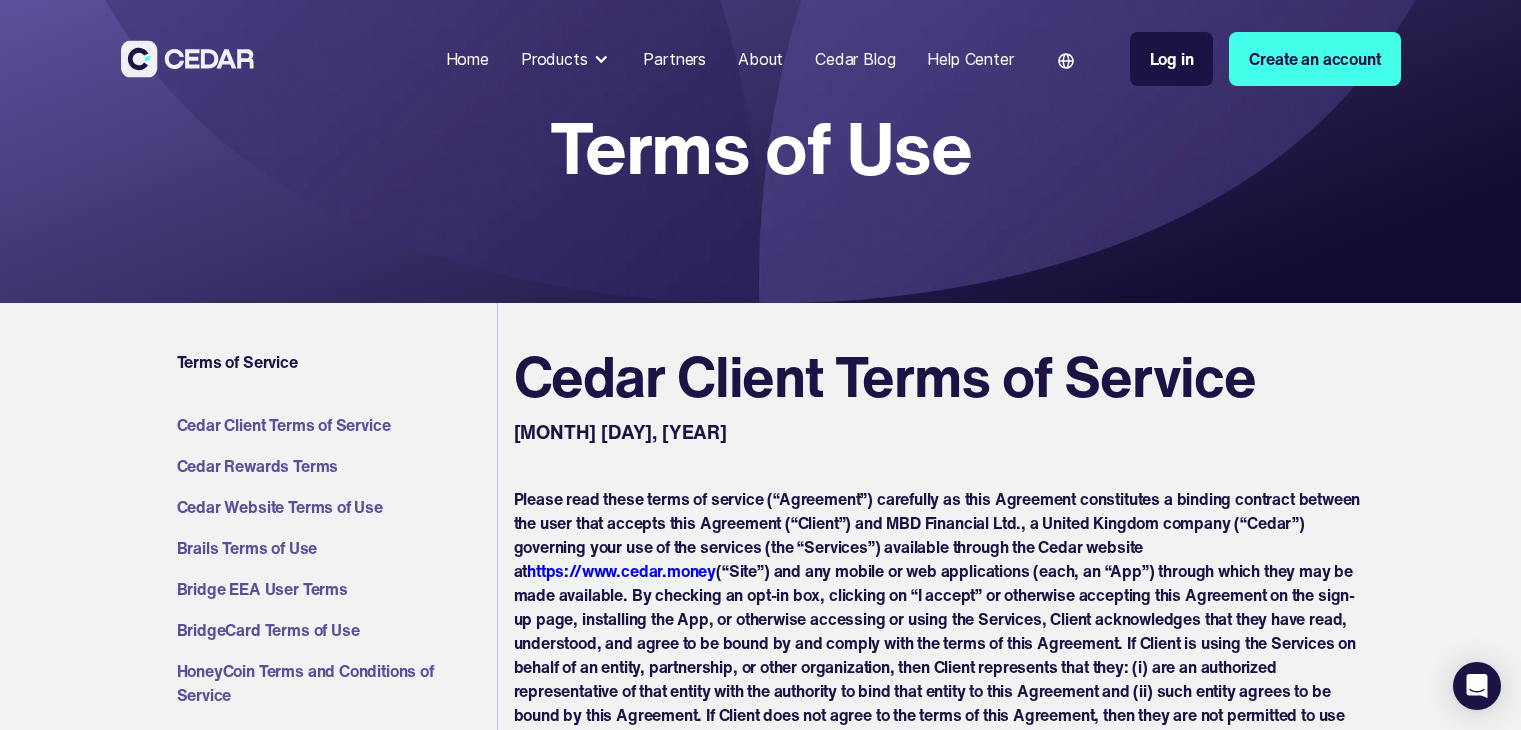 scroll, scrollTop: 0, scrollLeft: 0, axis: both 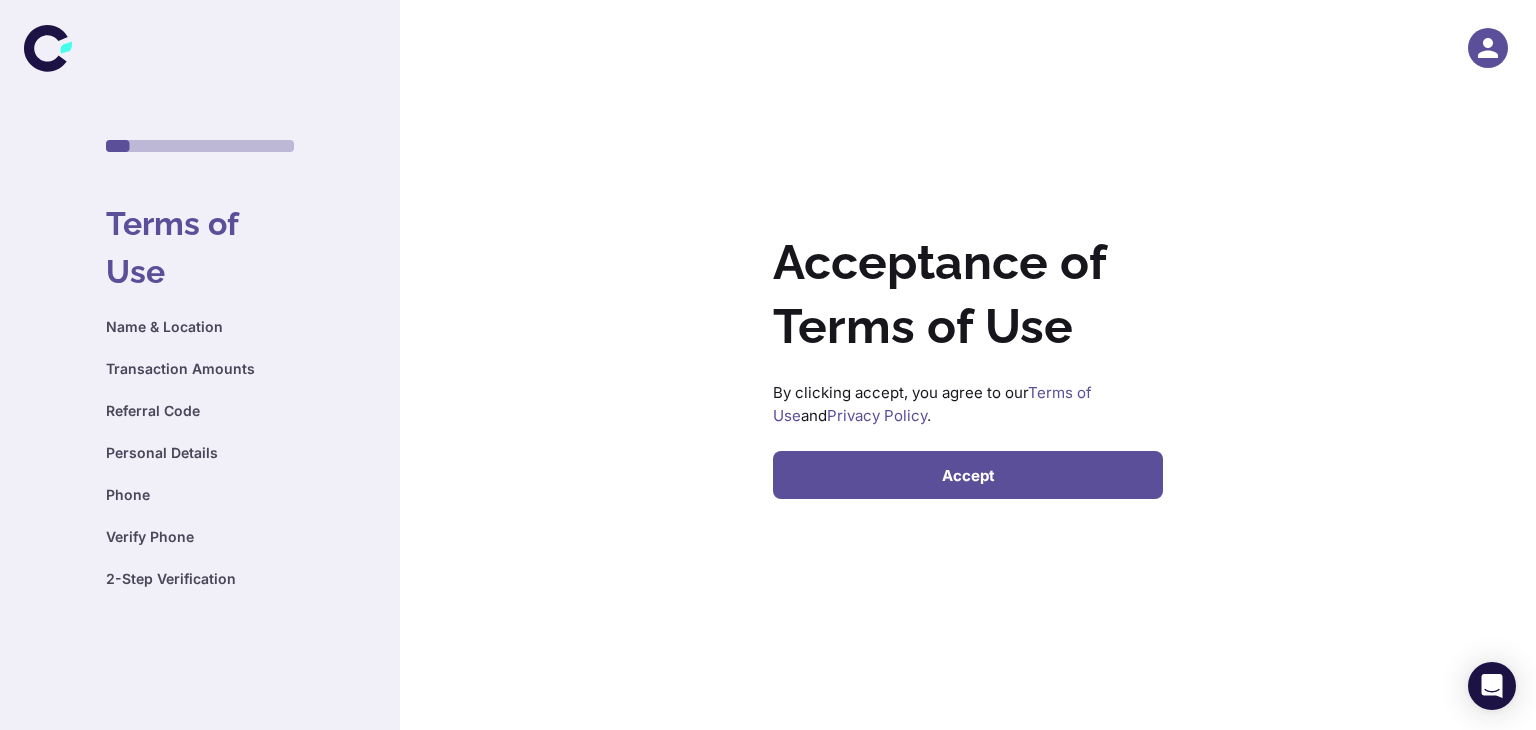 click on "Accept" at bounding box center [968, 475] 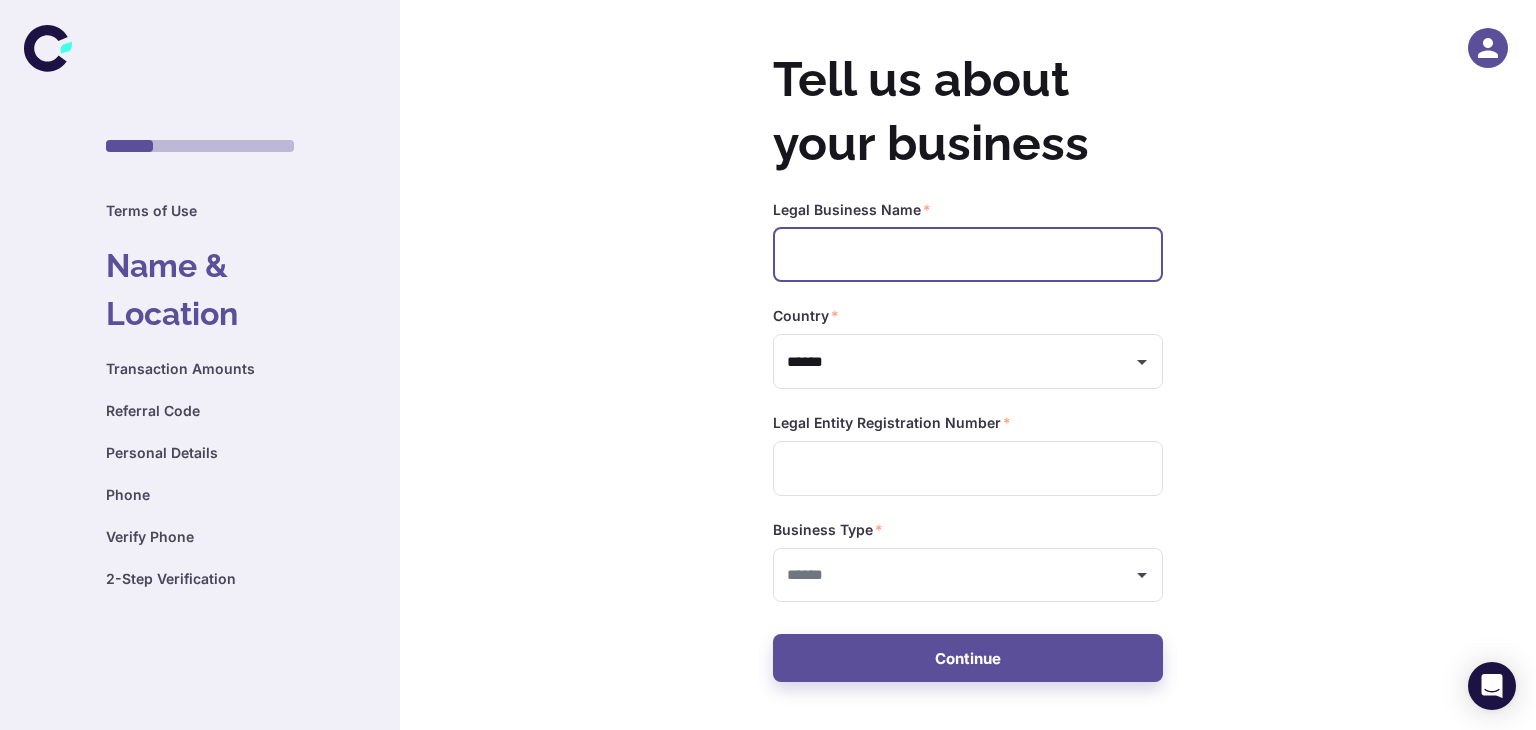 click at bounding box center [968, 255] 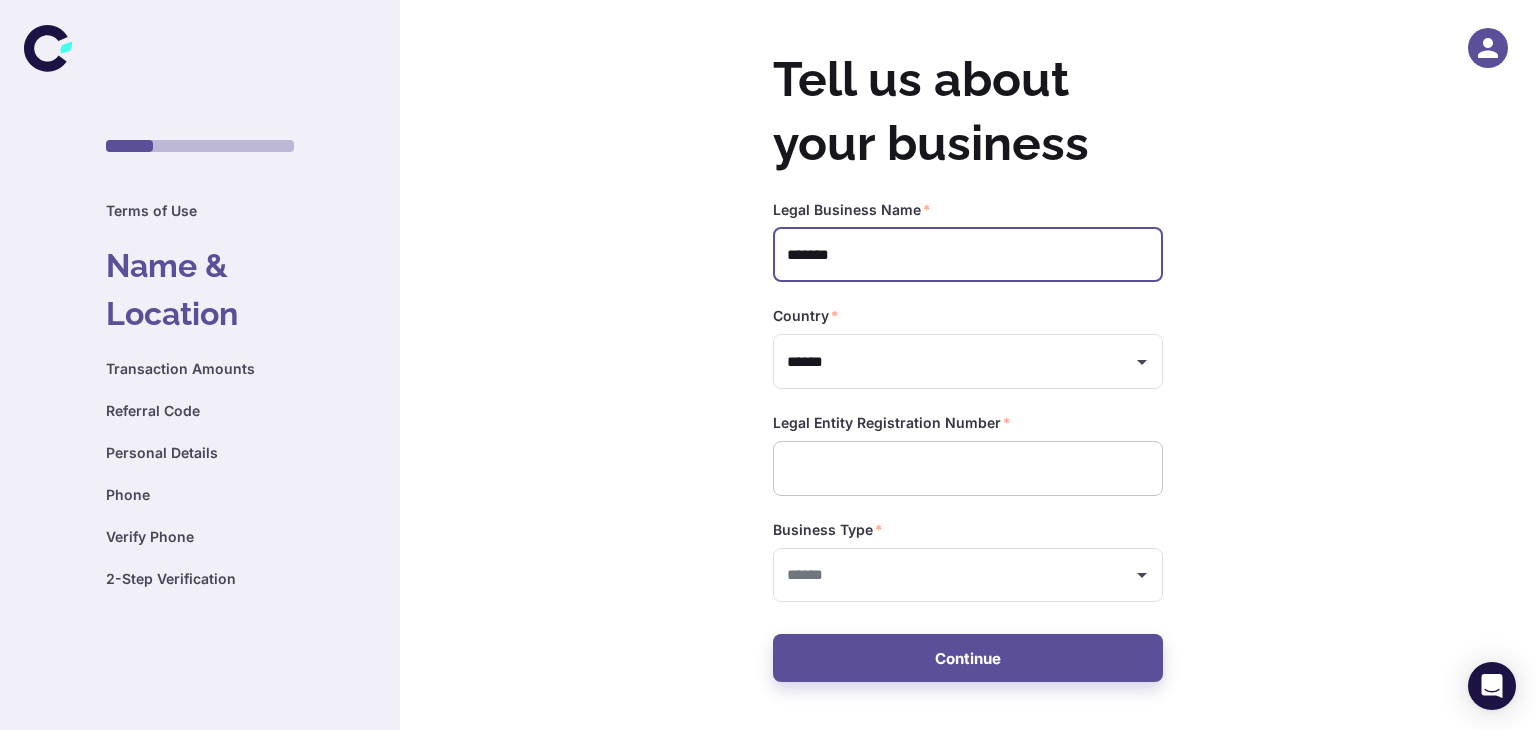 type on "*******" 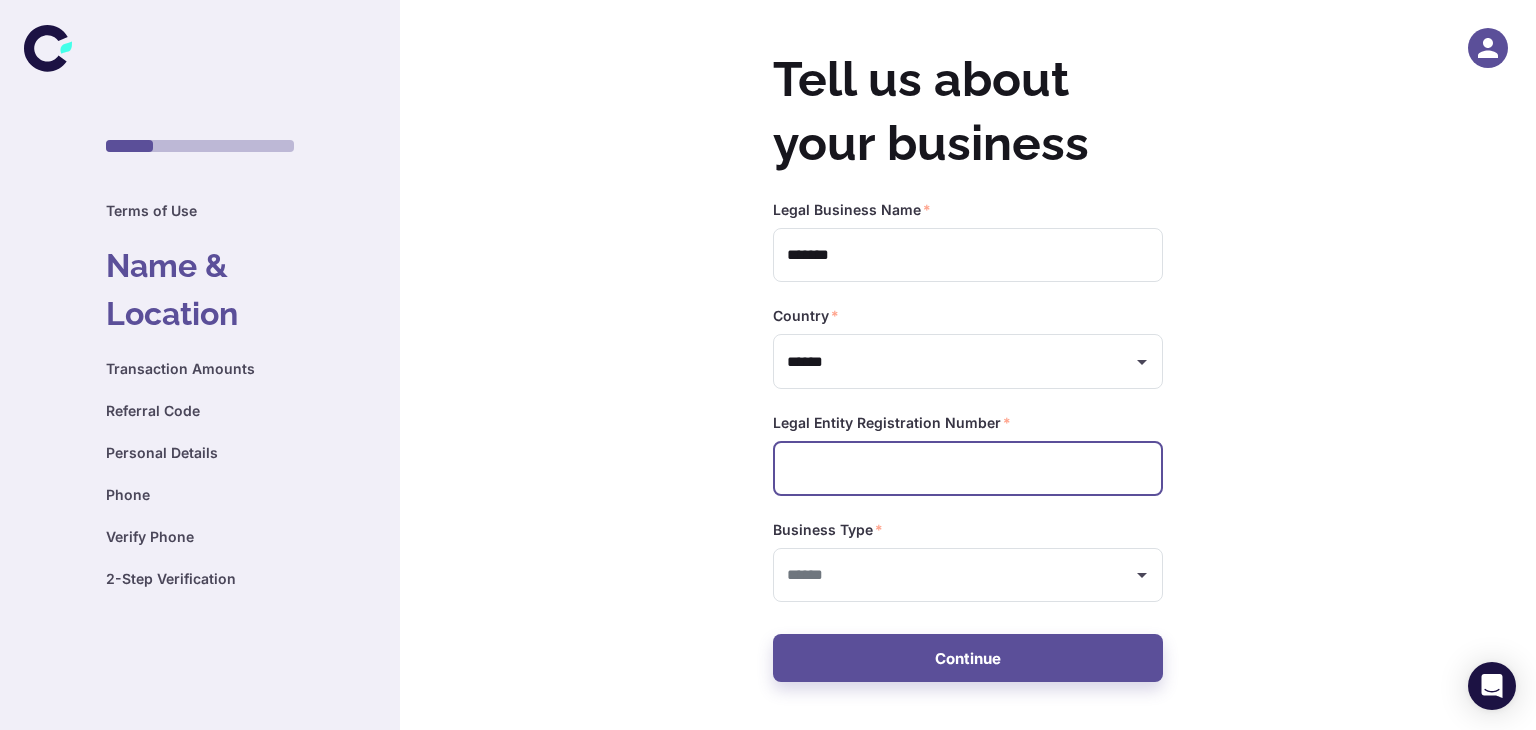 paste on "**********" 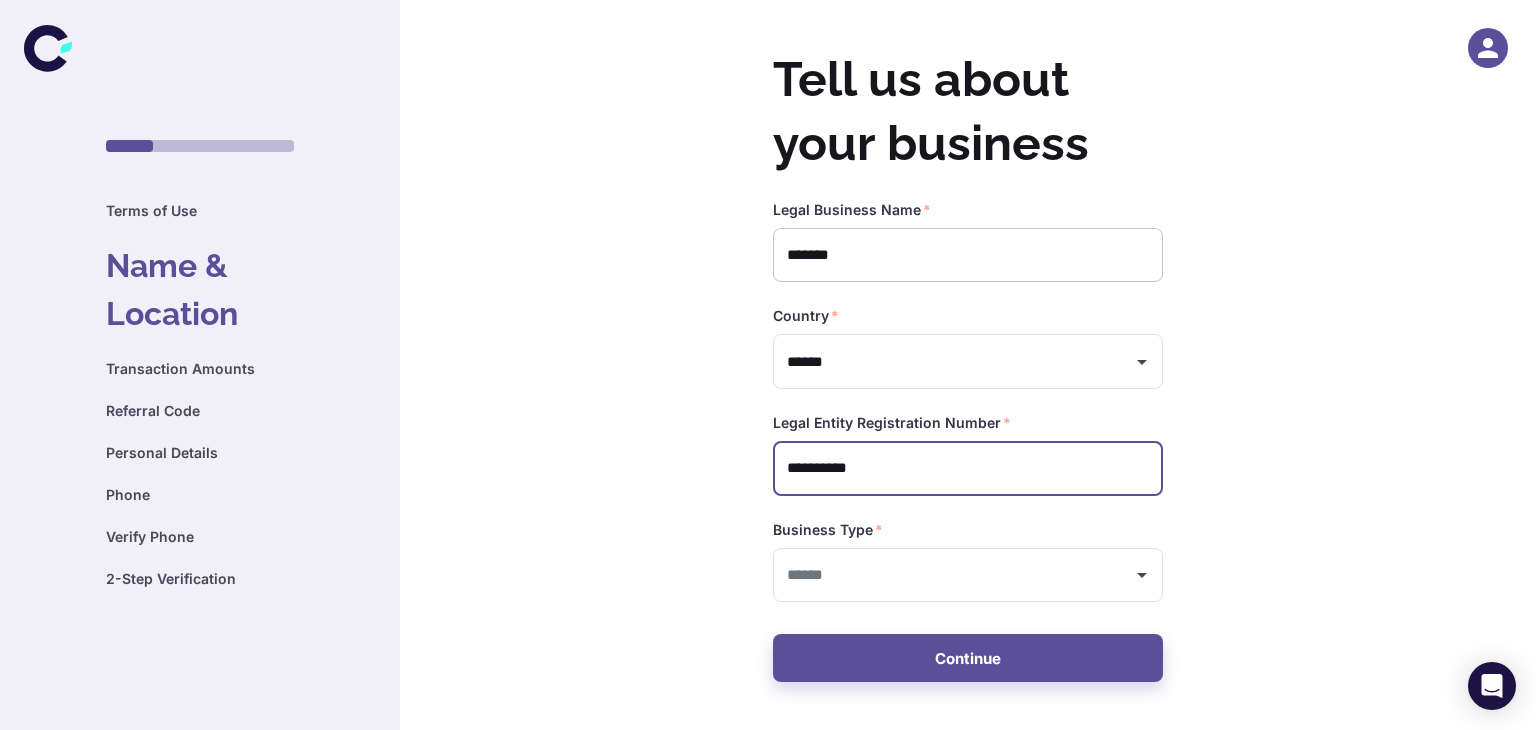 type on "**********" 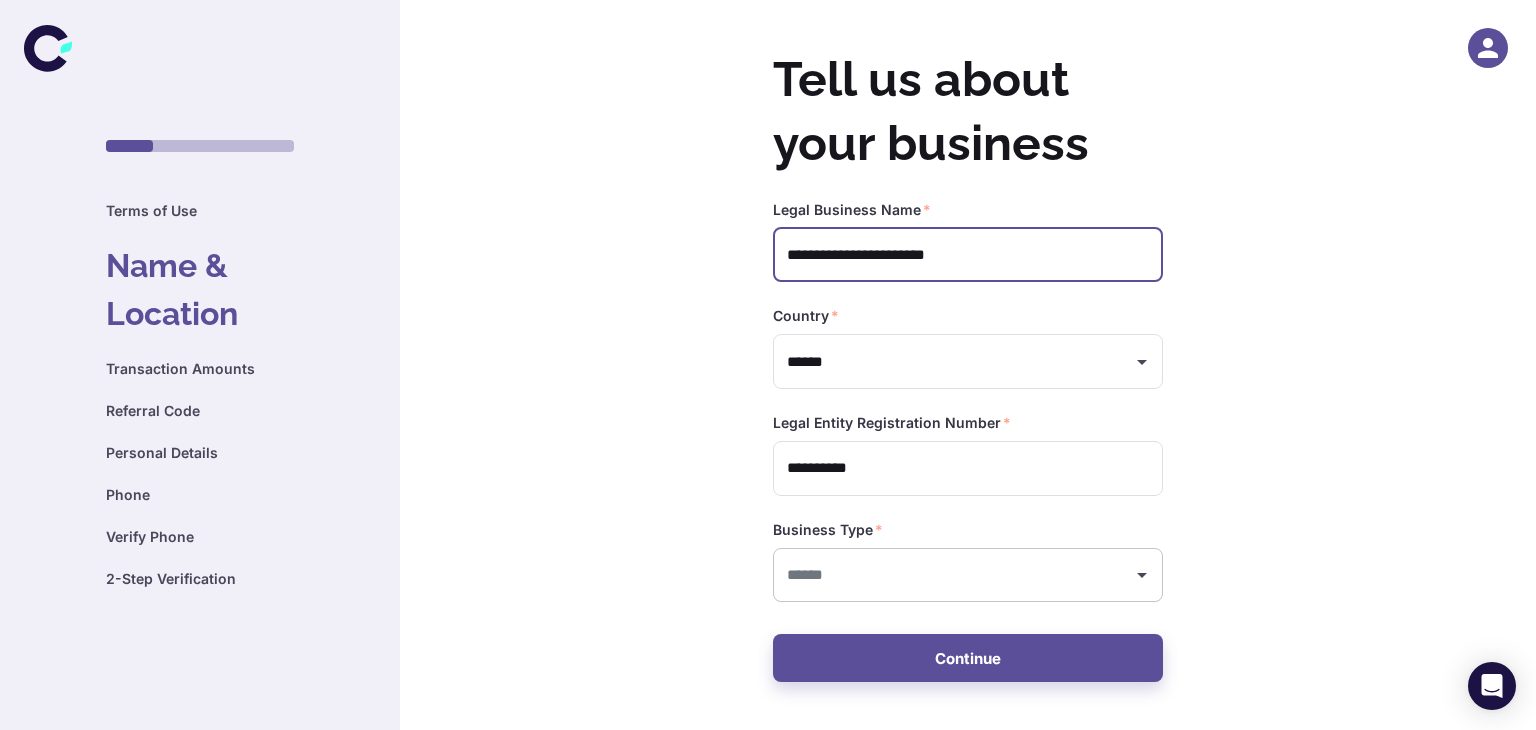 type on "**********" 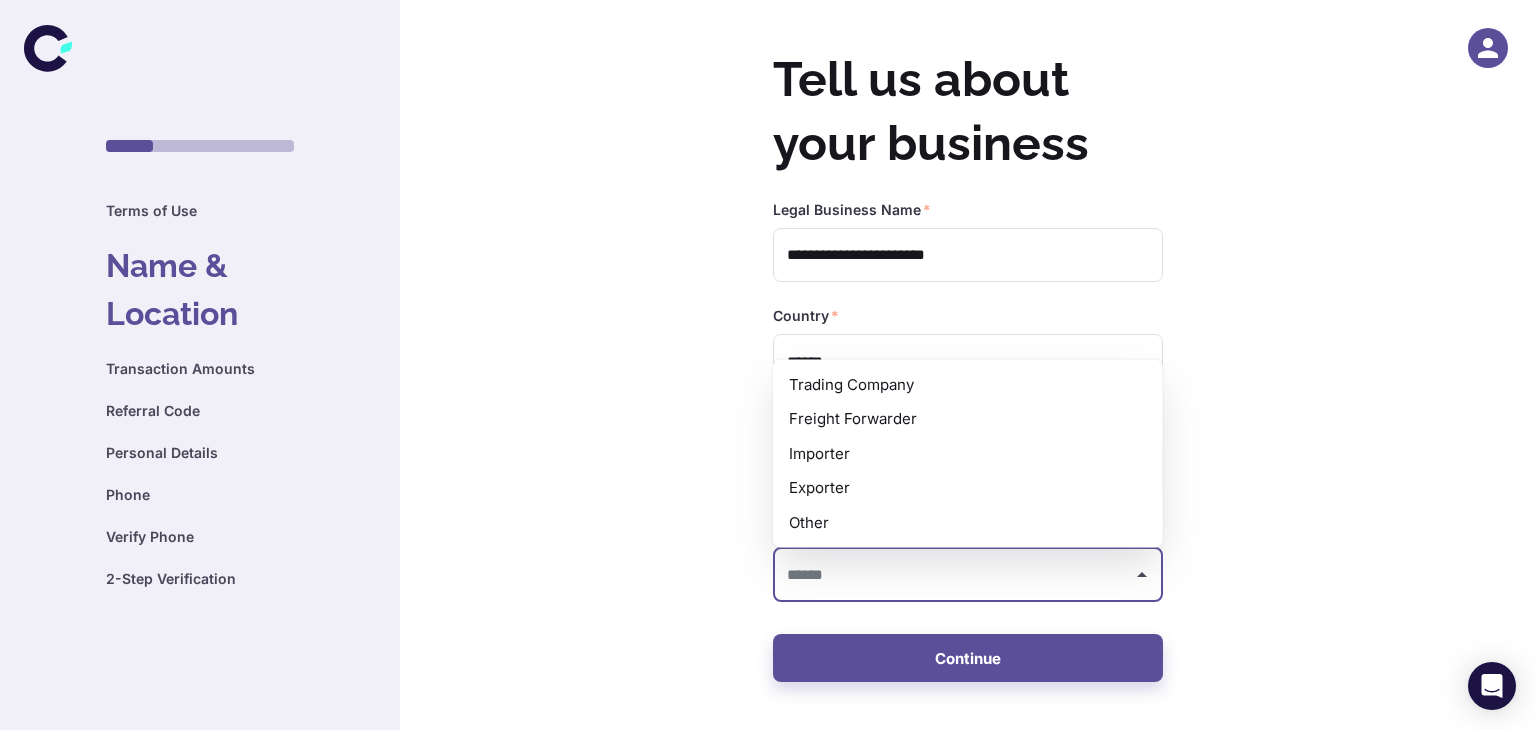 click at bounding box center [953, 575] 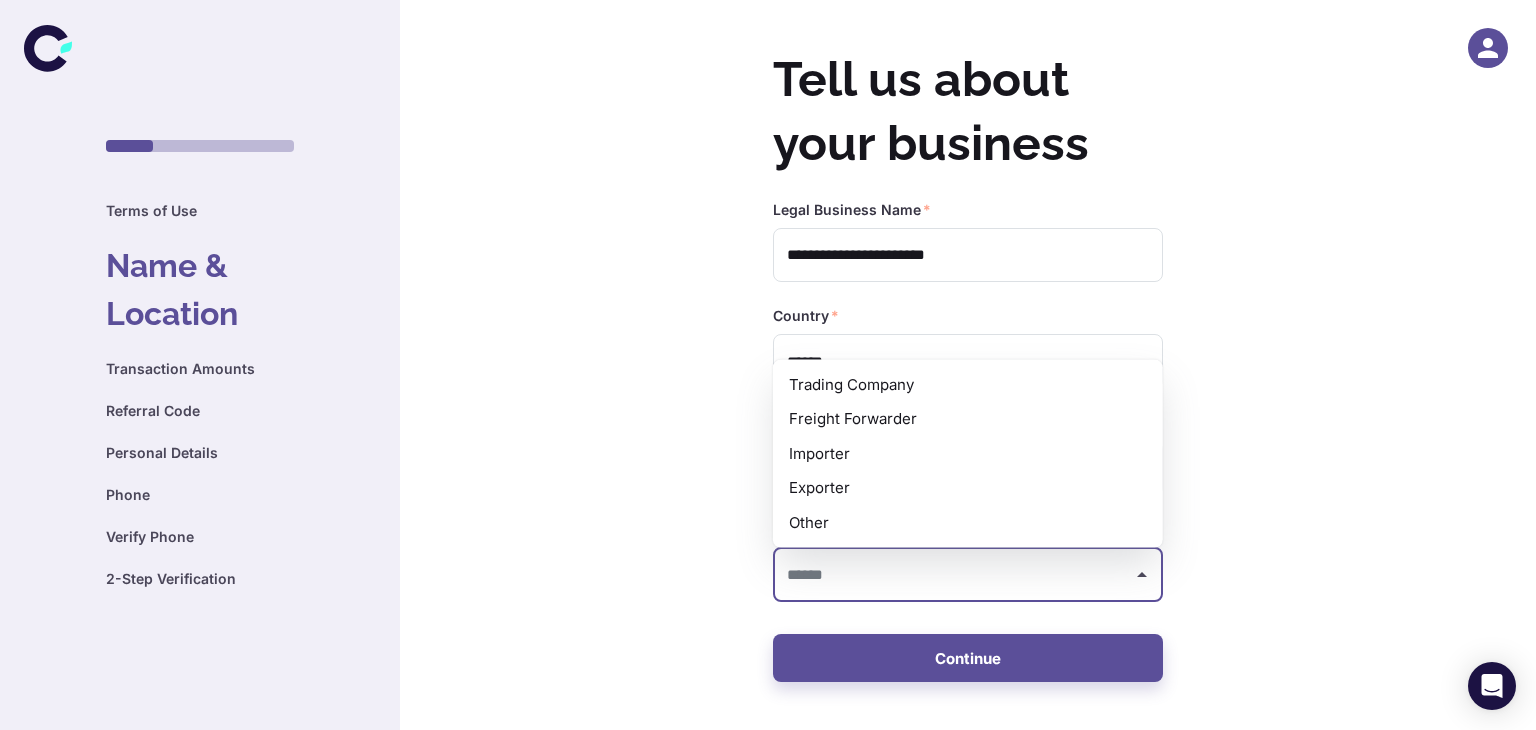 click on "Other" at bounding box center (968, 522) 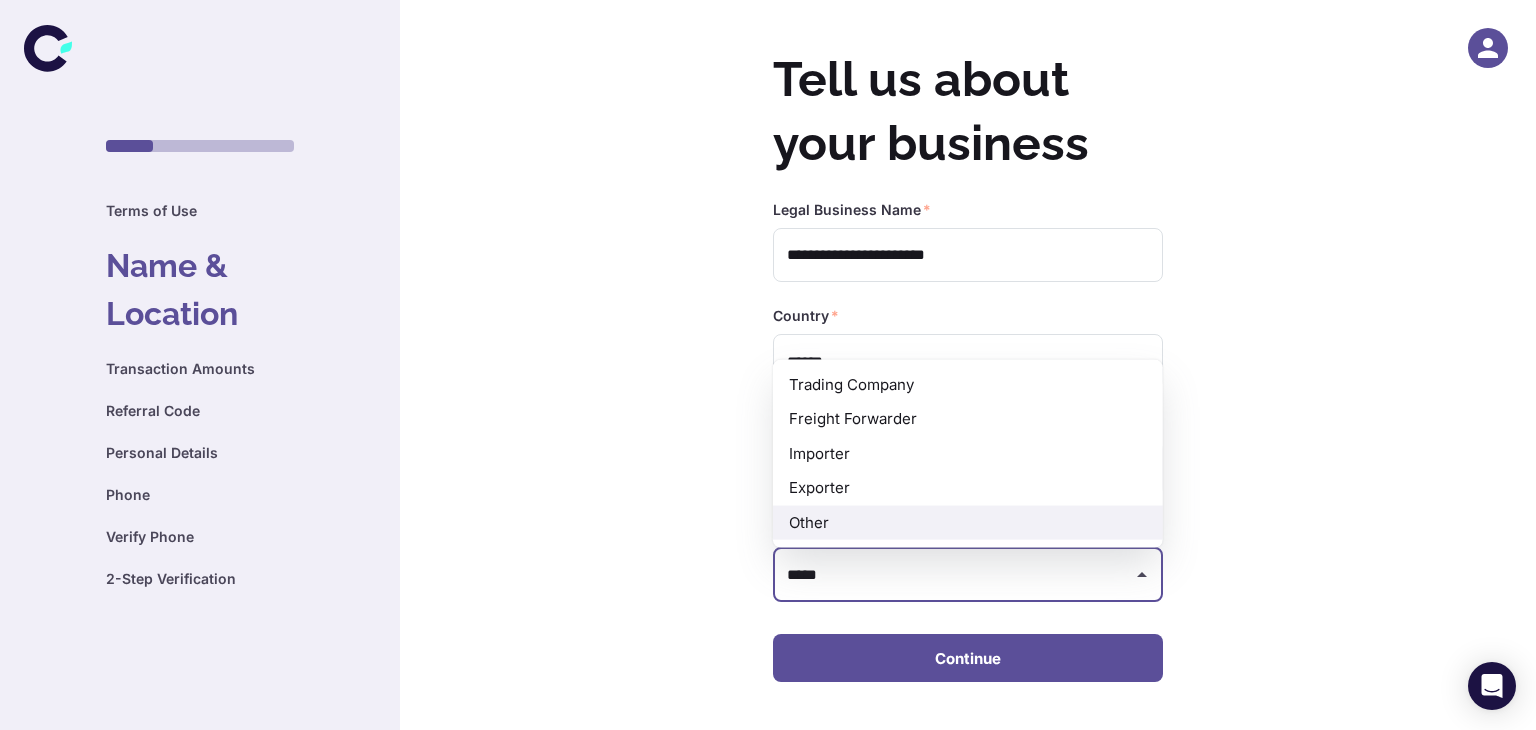 click on "Continue" at bounding box center (968, 658) 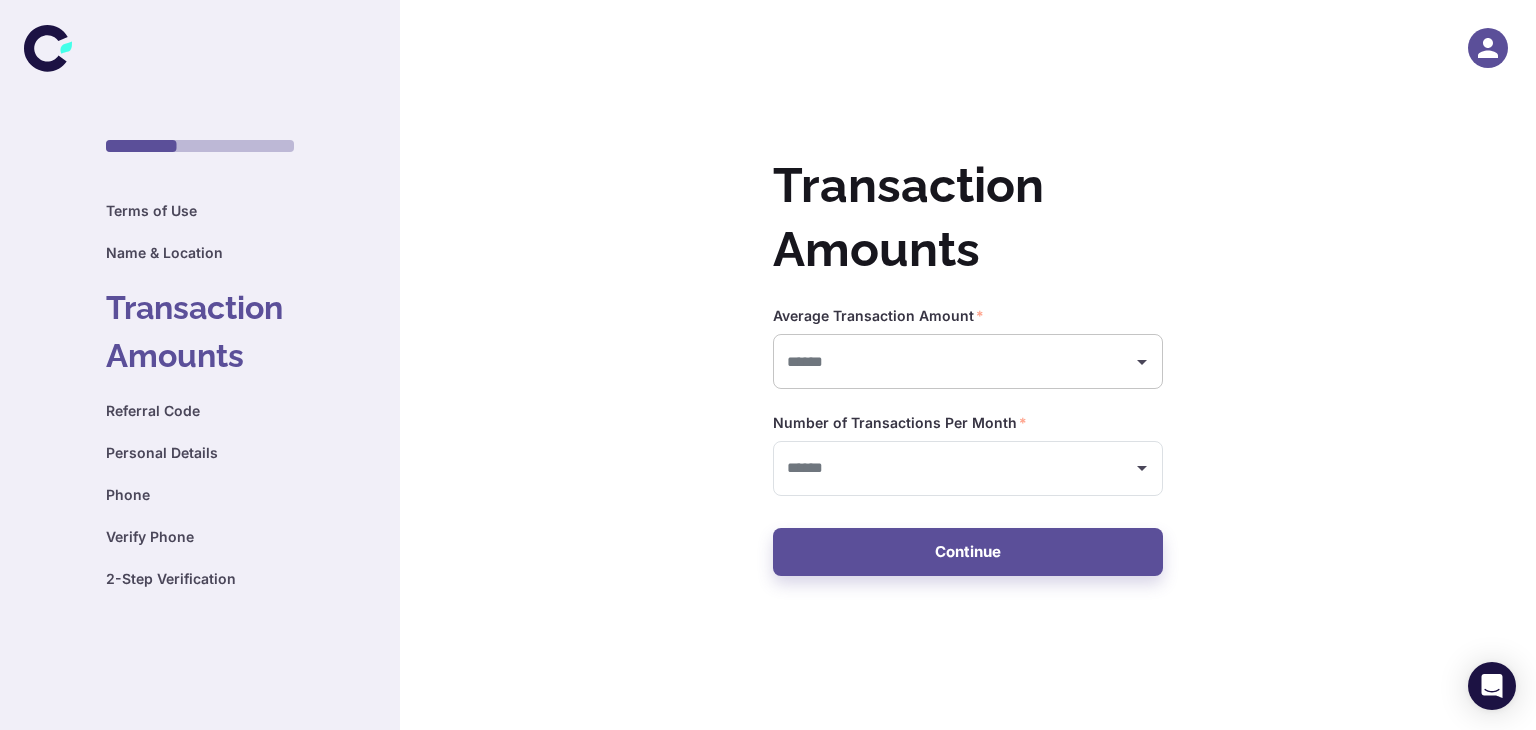 click at bounding box center [953, 361] 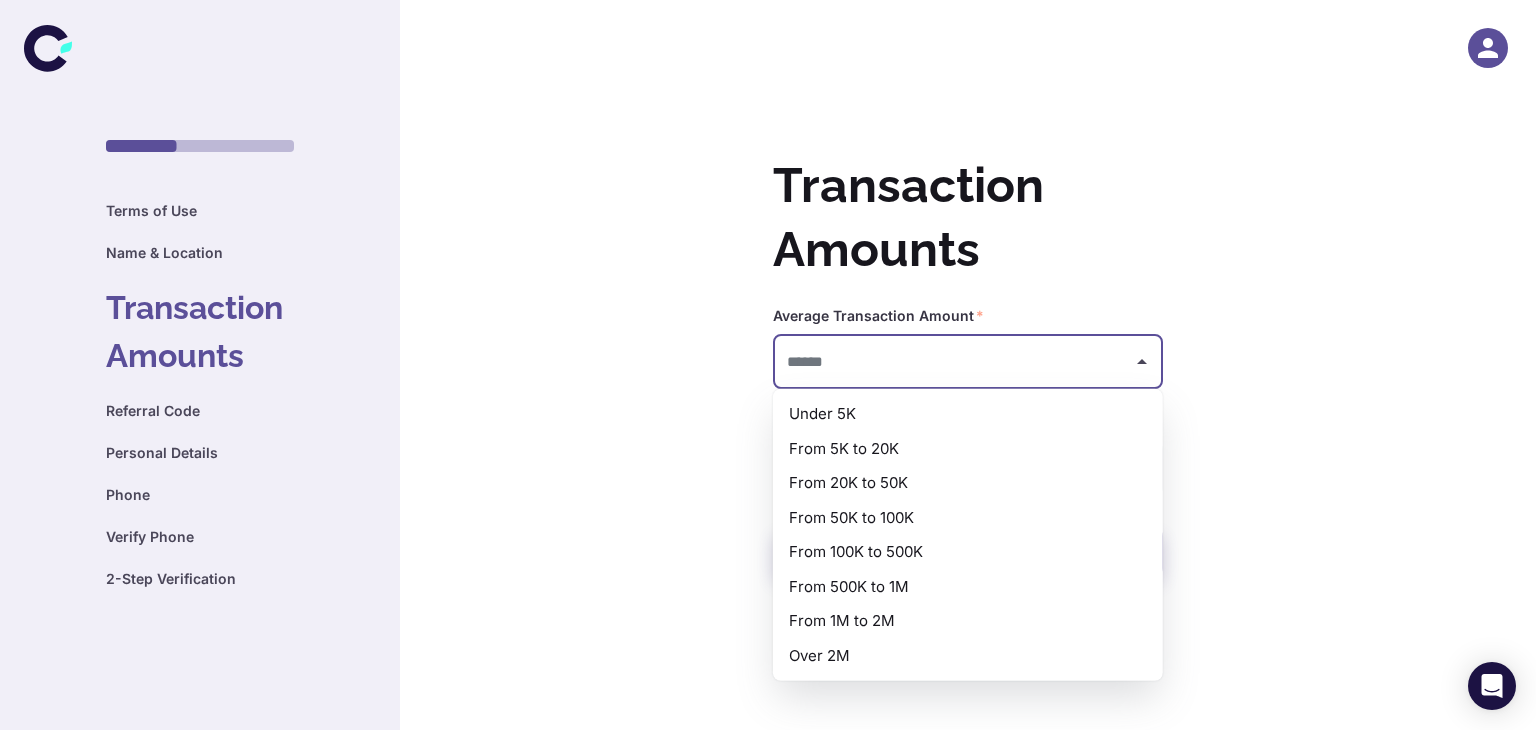 click on "From 5K to 20K" at bounding box center (968, 448) 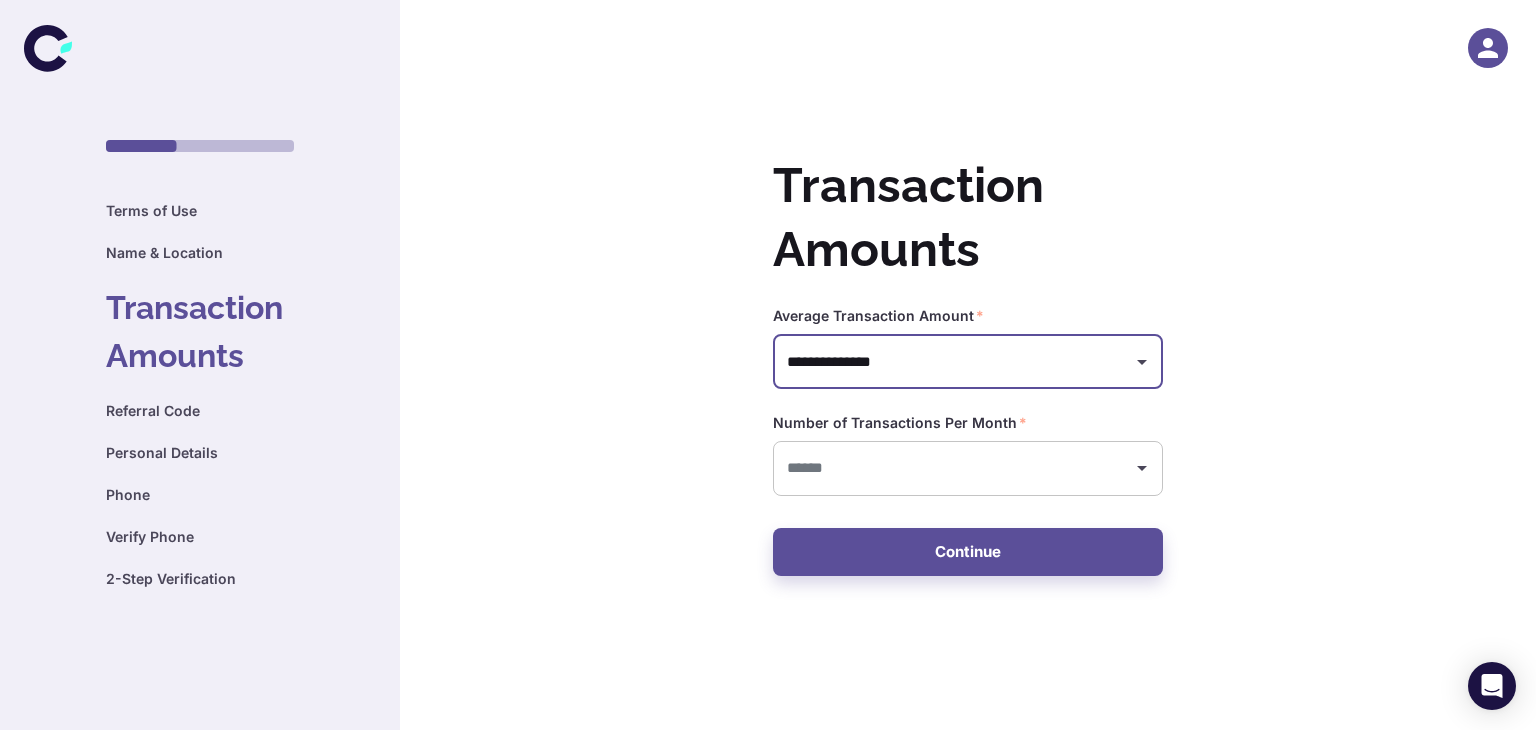 click at bounding box center [953, 468] 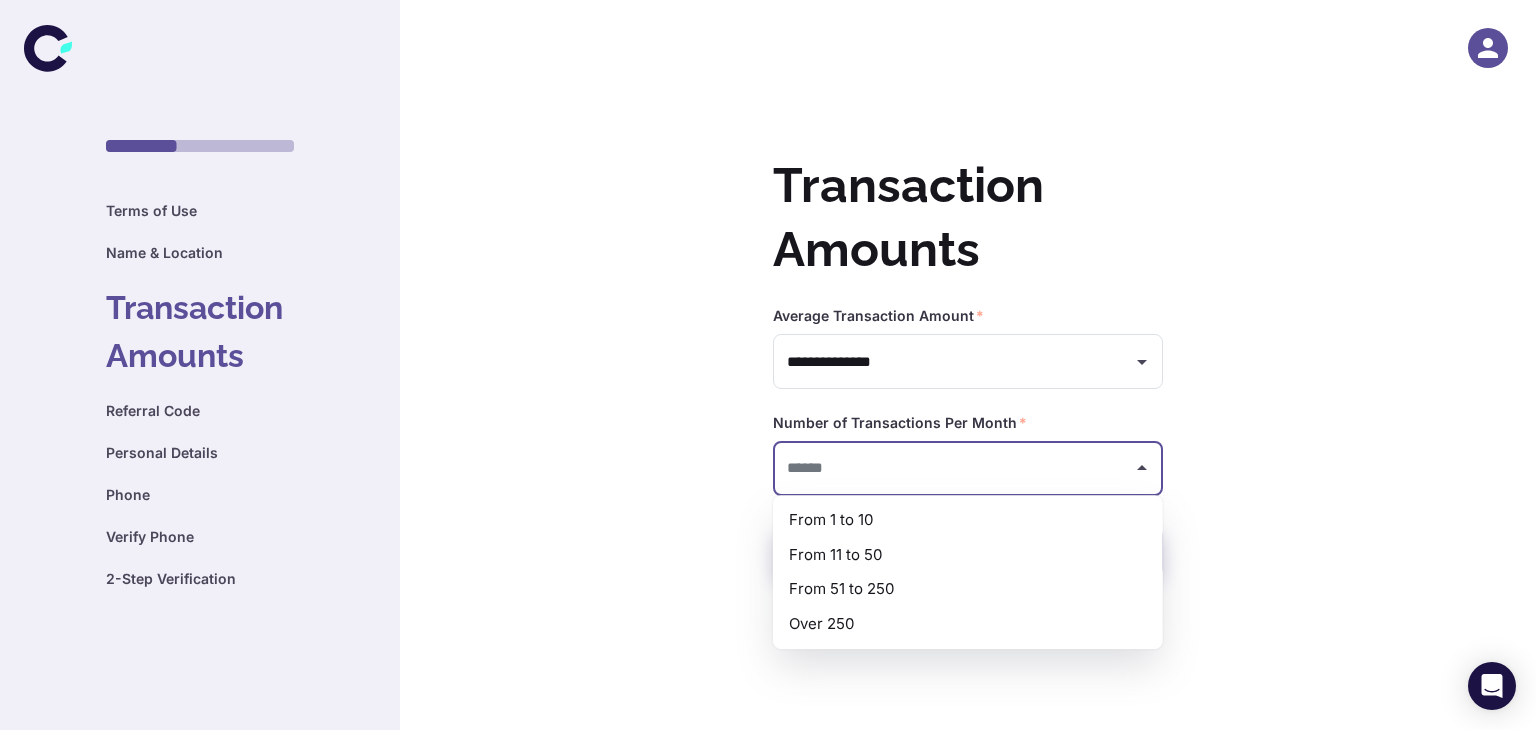 click on "From 11 to 50" at bounding box center [968, 555] 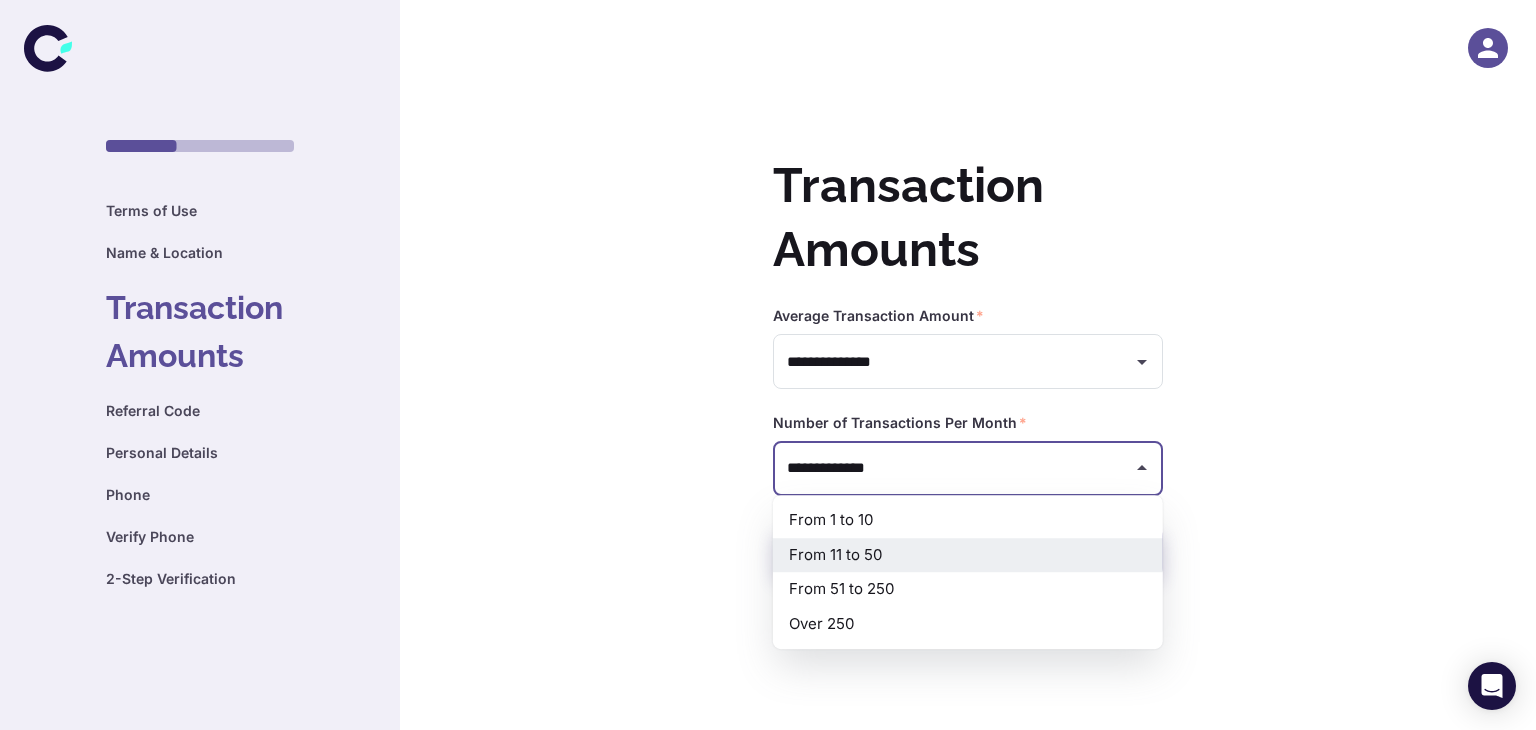 click on "From 11 to 50" at bounding box center (968, 555) 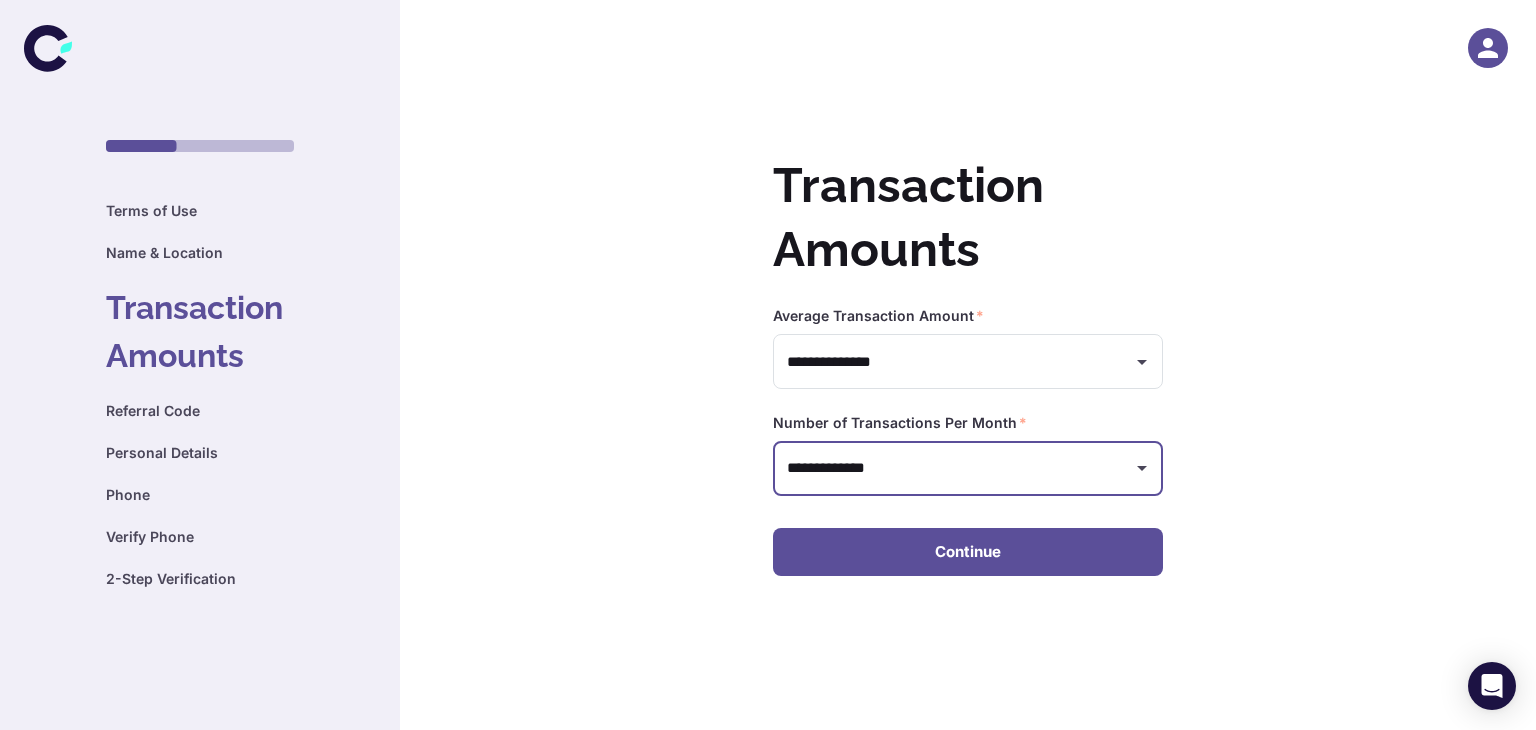 click on "Continue" at bounding box center (968, 552) 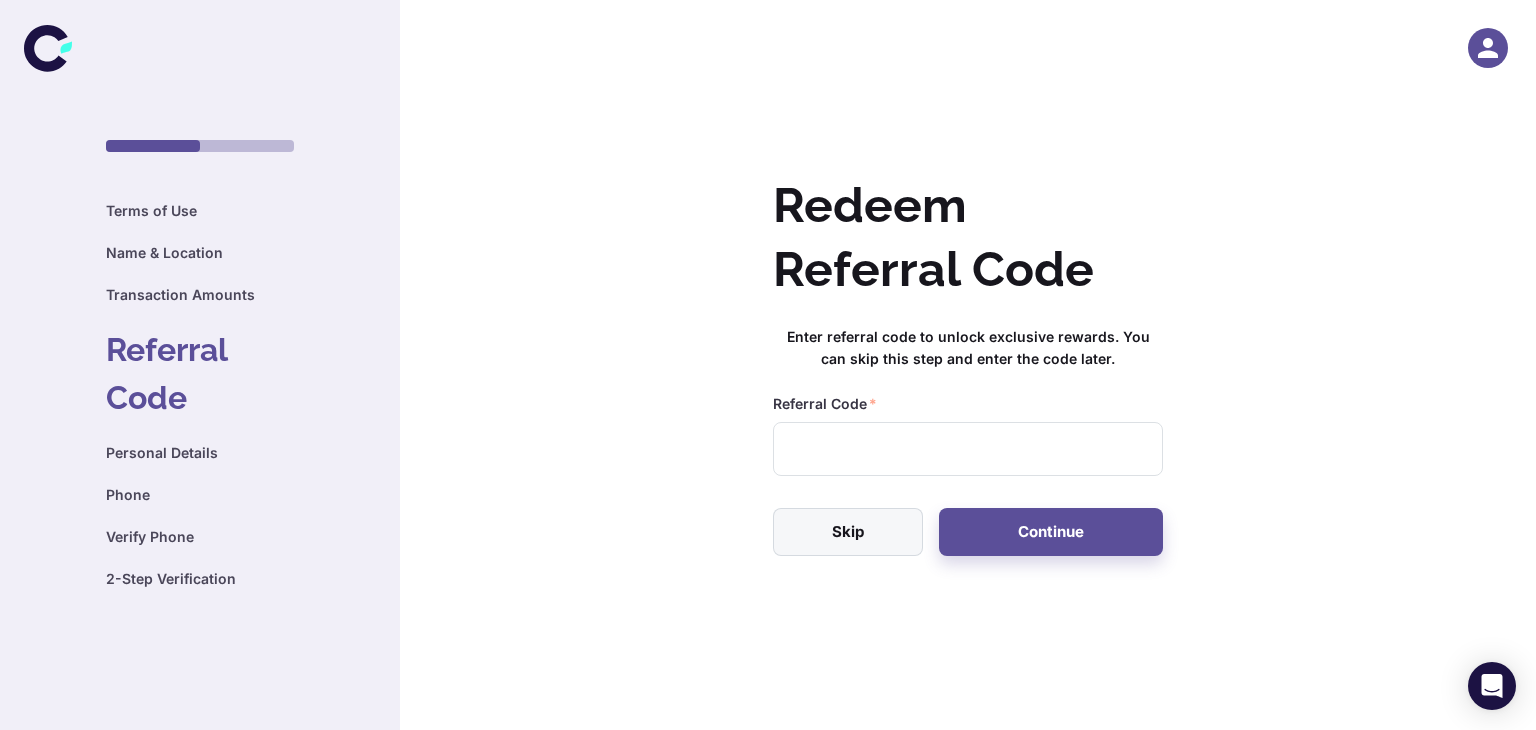 click on "Skip" at bounding box center [848, 532] 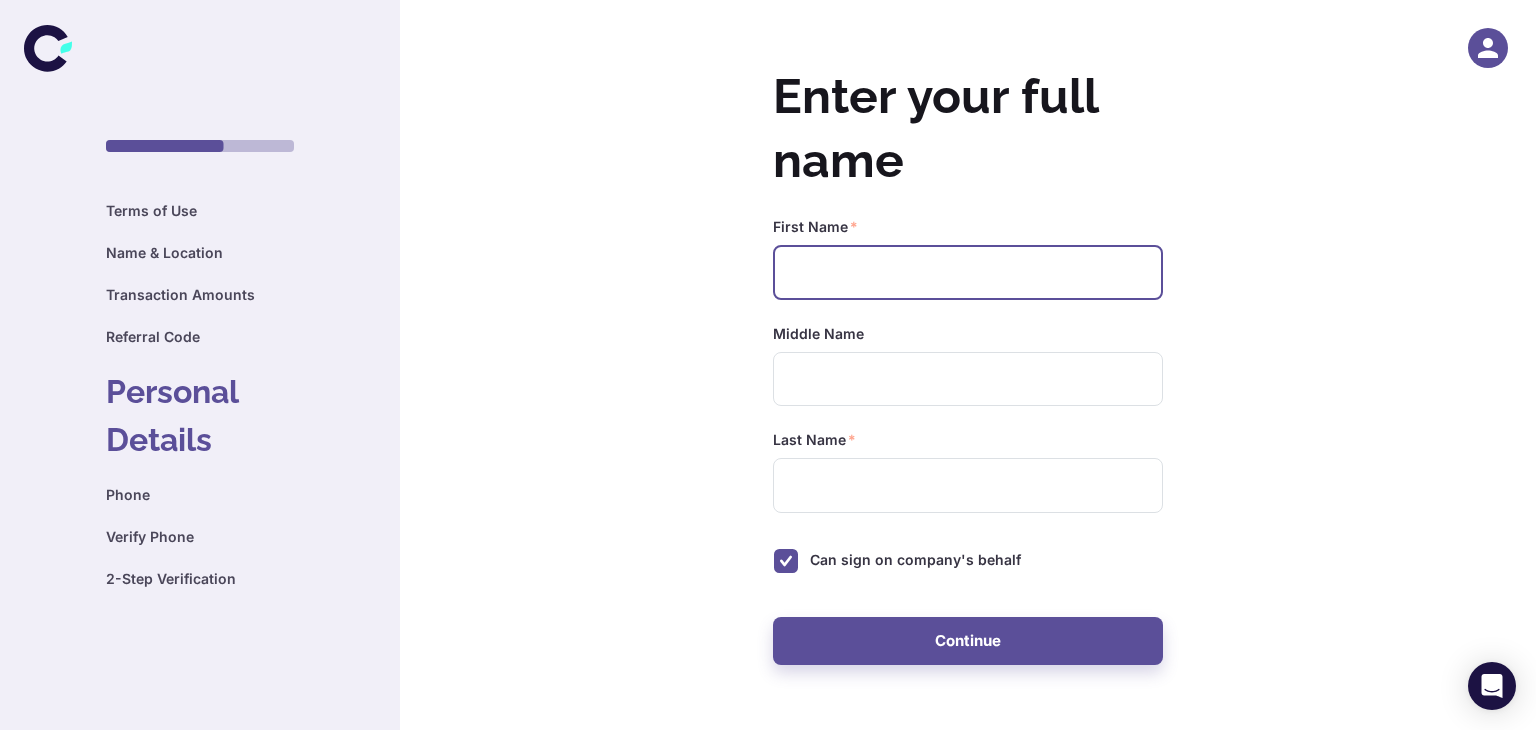 click at bounding box center (968, 272) 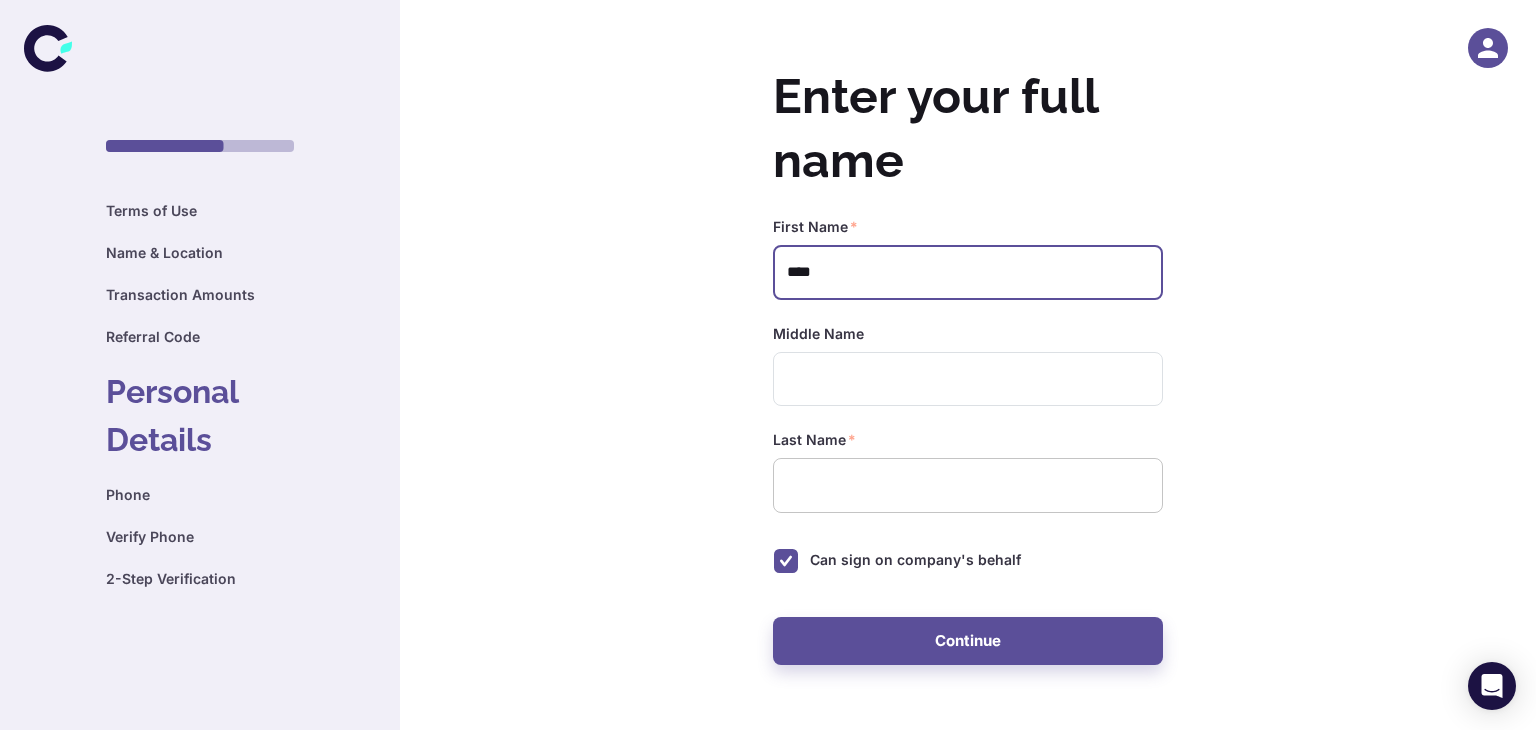 type on "****" 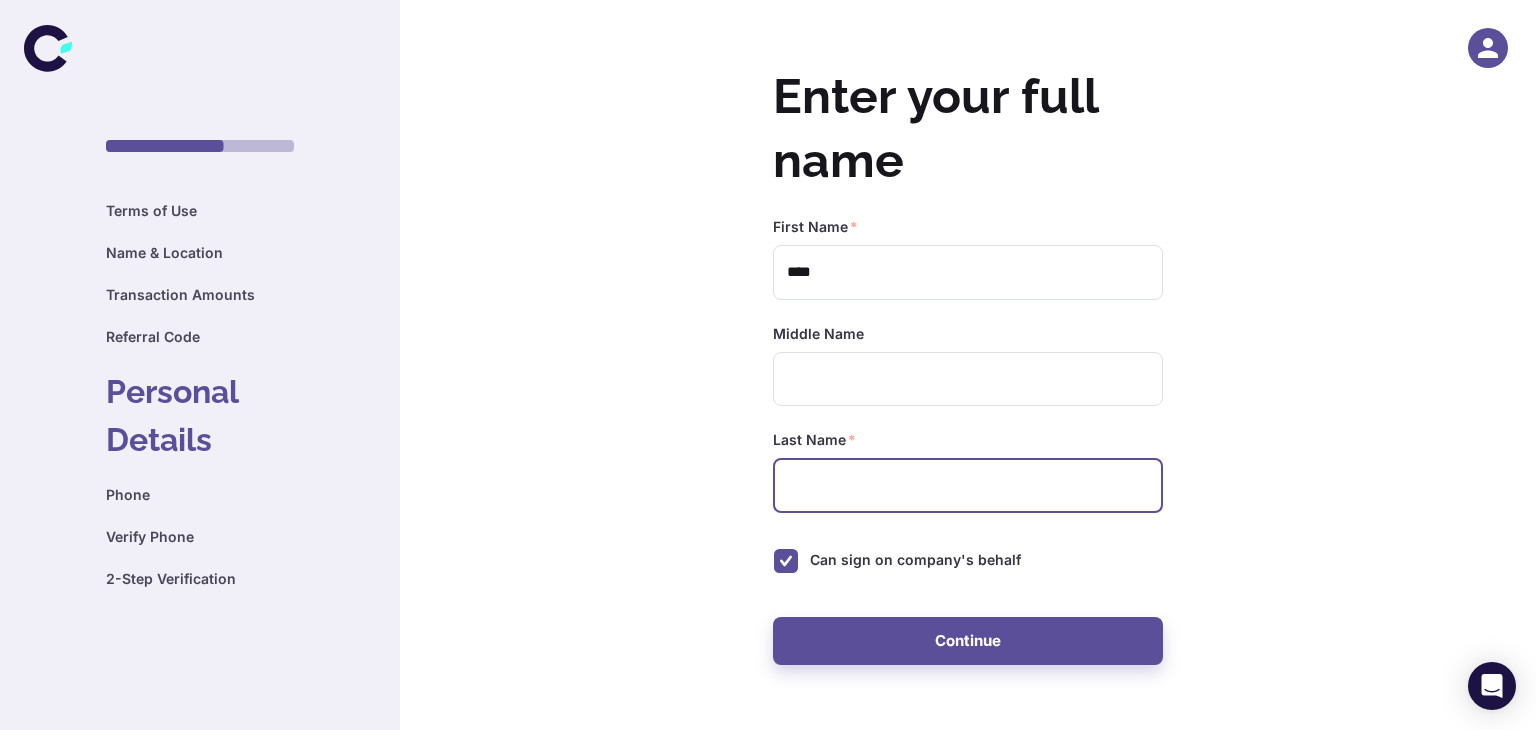 click at bounding box center [968, 485] 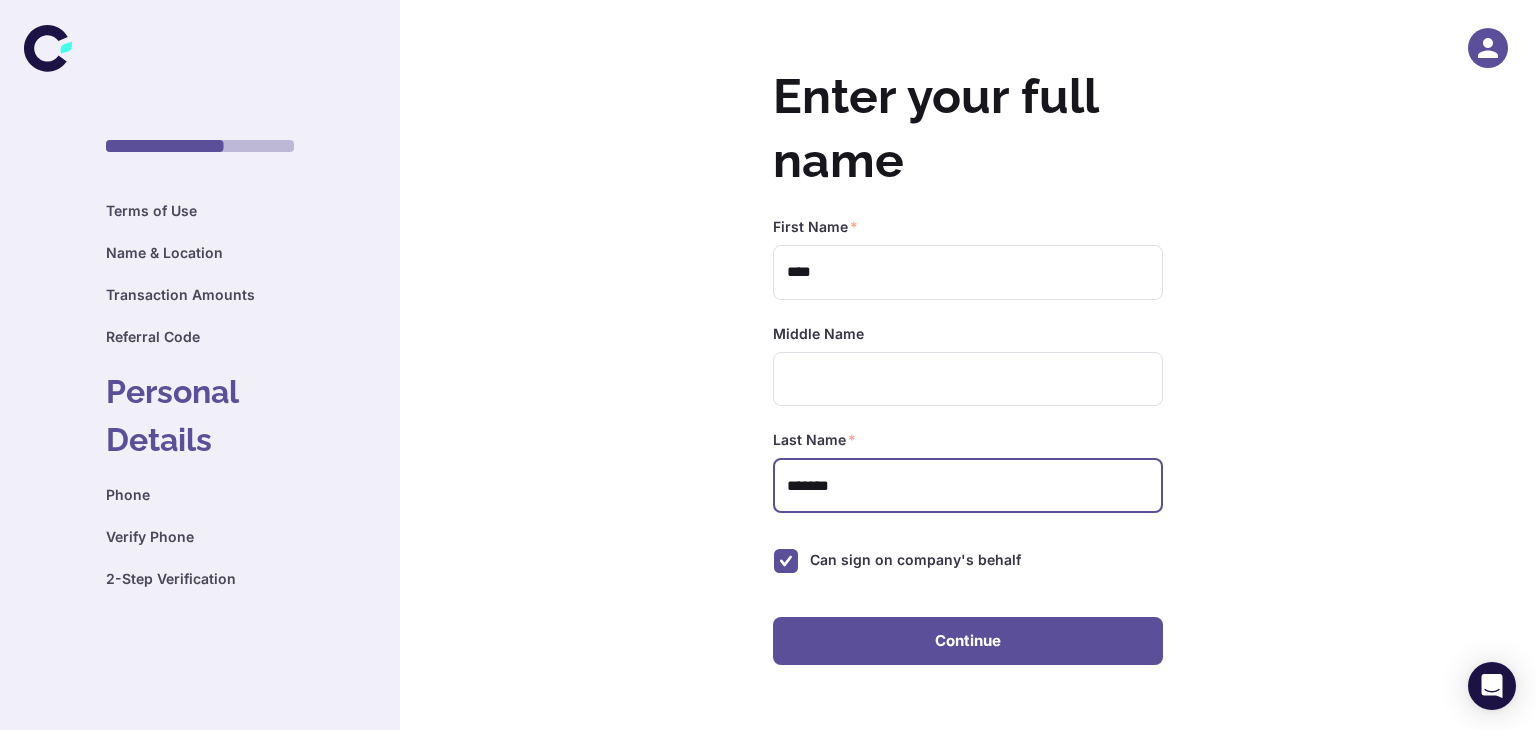 type on "*******" 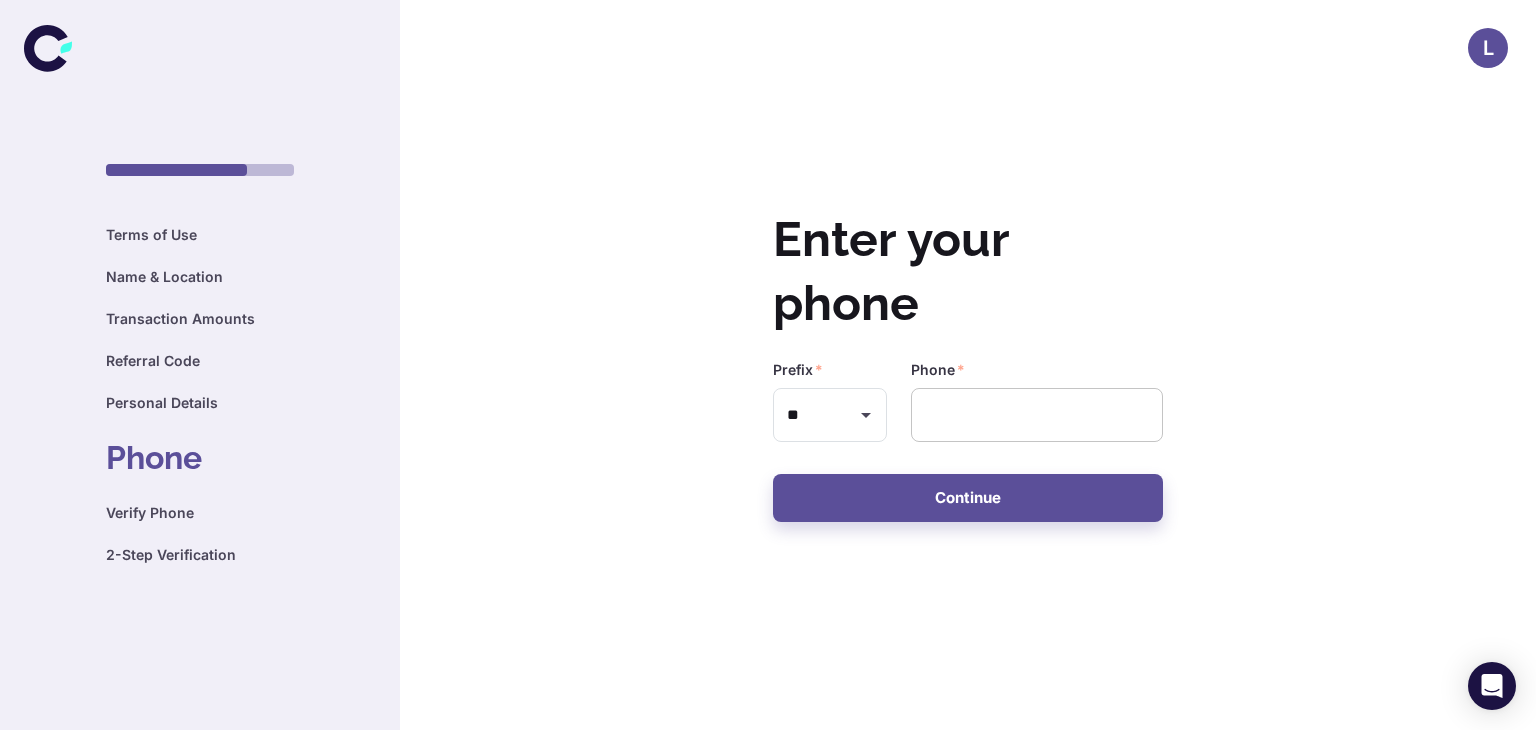click at bounding box center (1037, 415) 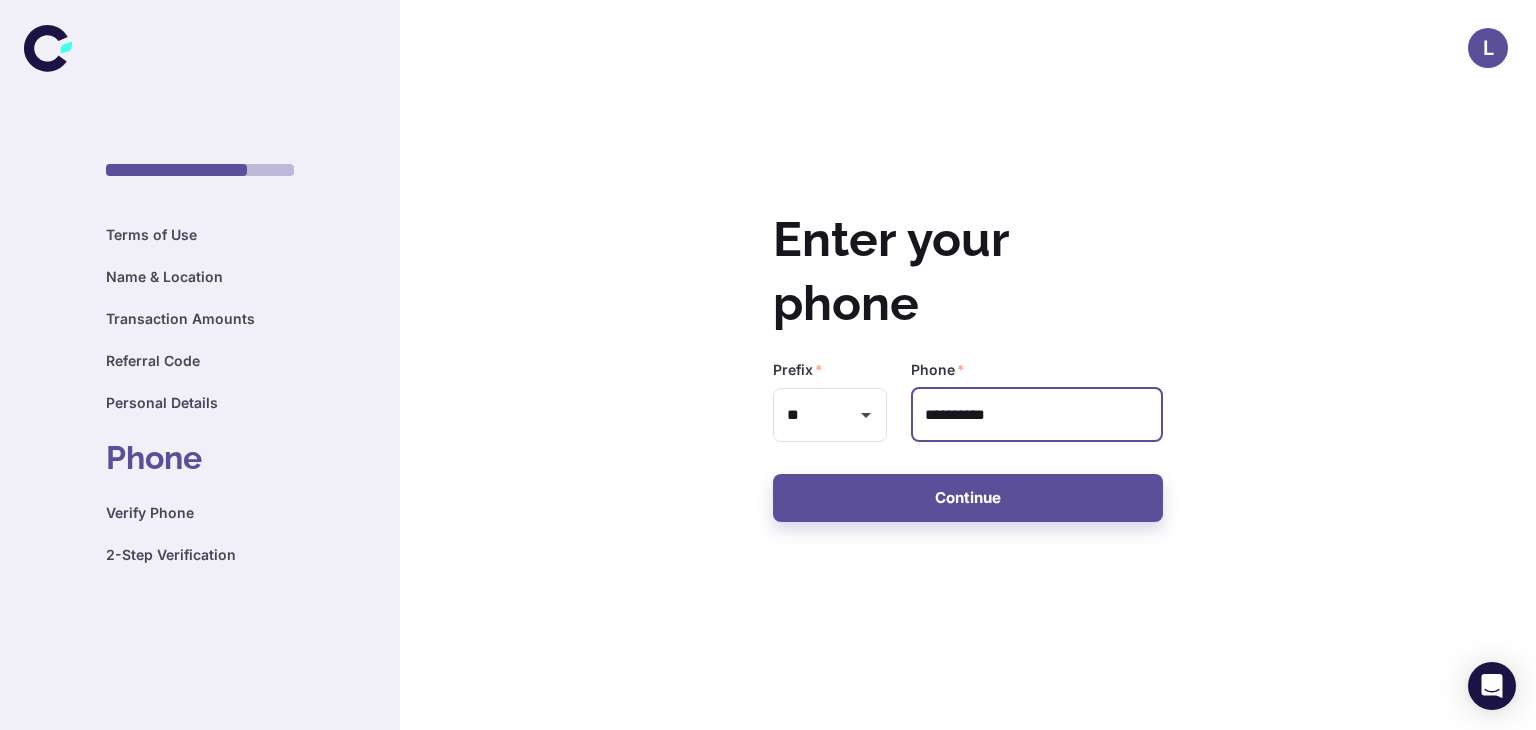 type on "**********" 